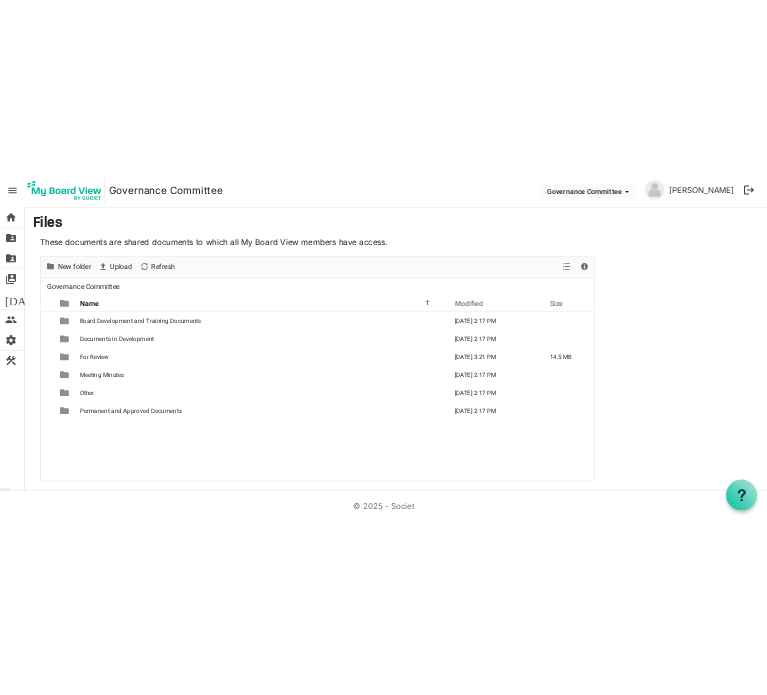 scroll, scrollTop: 0, scrollLeft: 0, axis: both 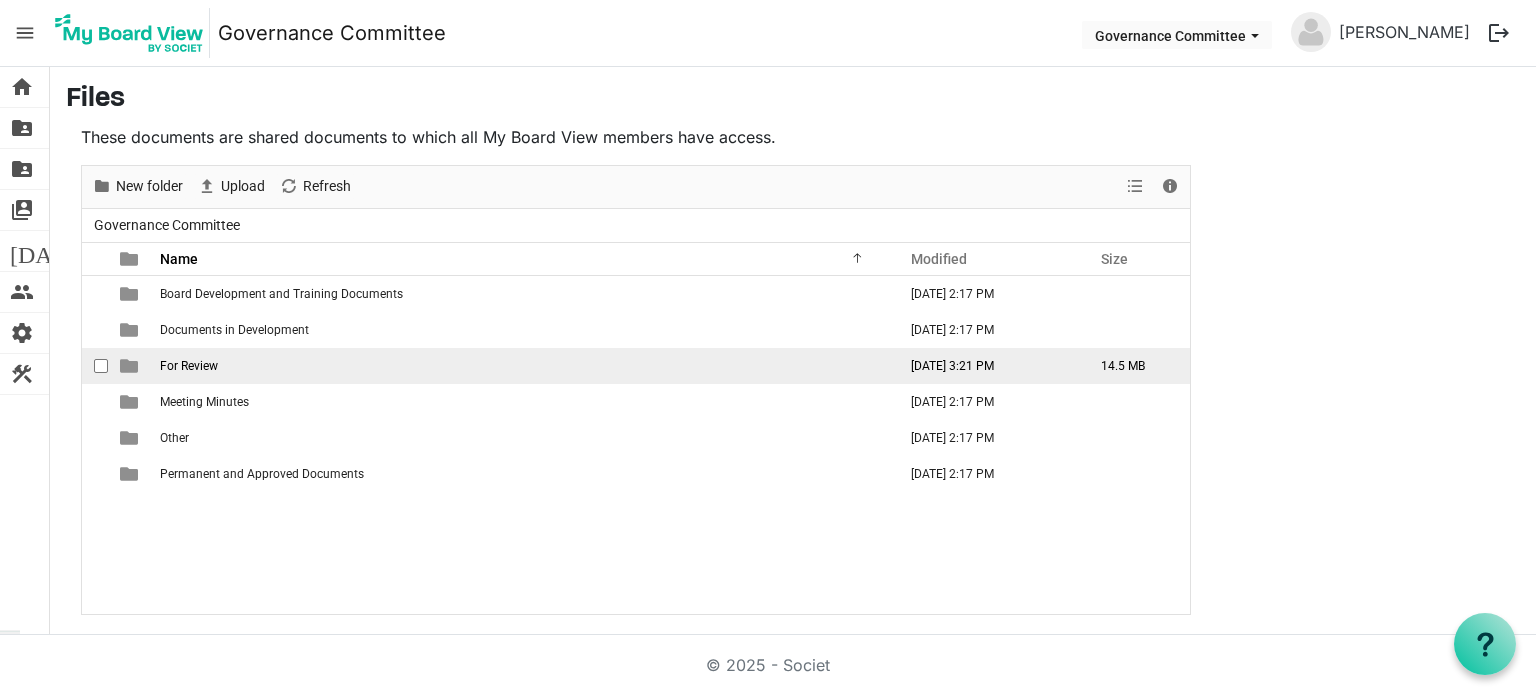 click on "For Review" at bounding box center [189, 366] 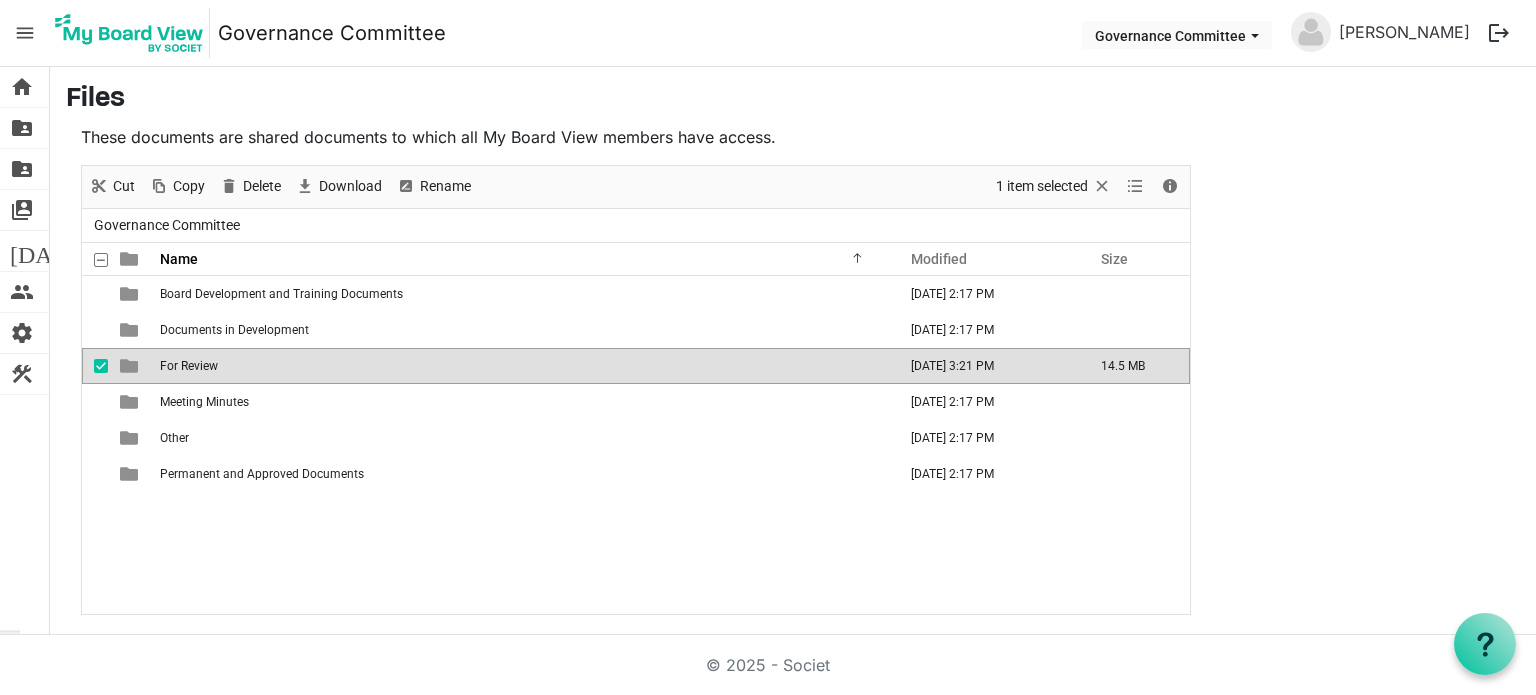 click on "For Review" at bounding box center [189, 366] 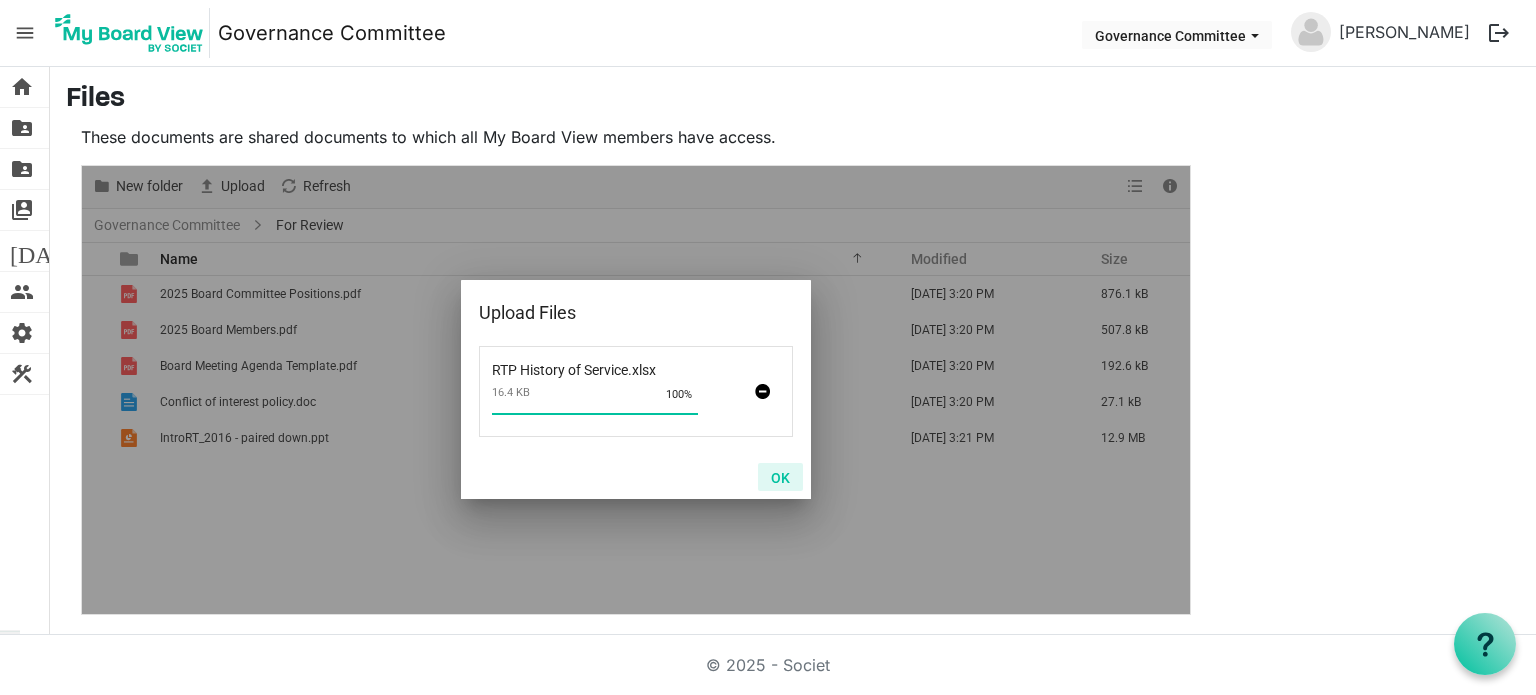 click on "OK" at bounding box center (780, 477) 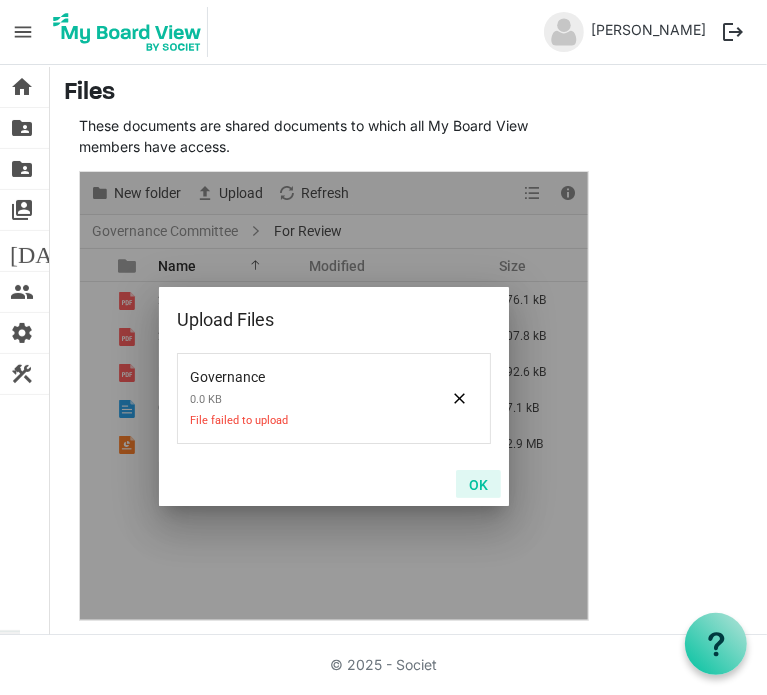 click on "OK" at bounding box center (478, 484) 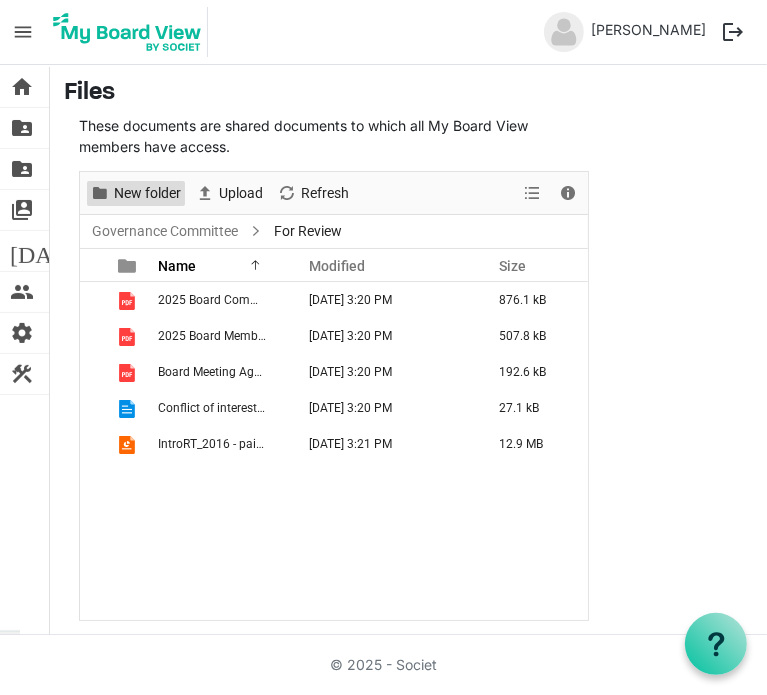click on "New folder" at bounding box center (147, 193) 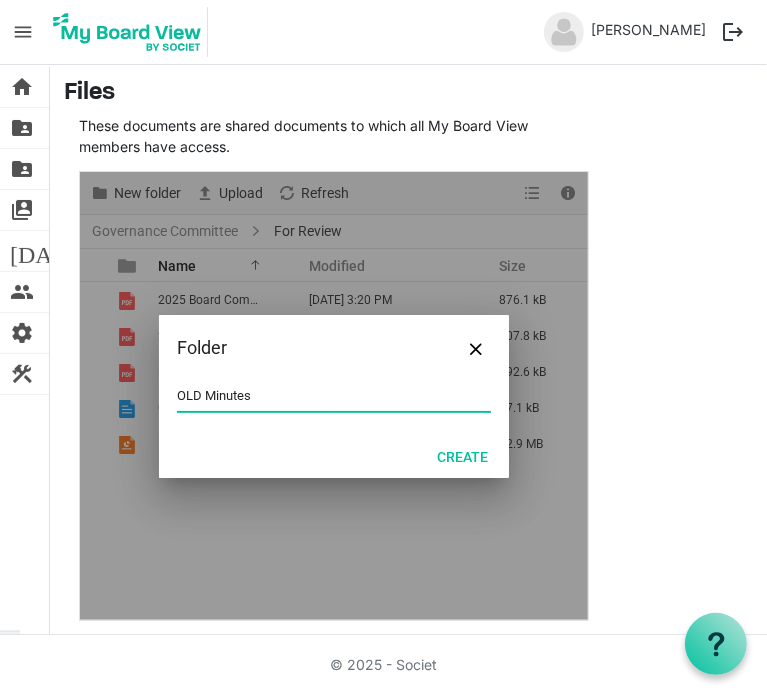 type on "OLD Minutes" 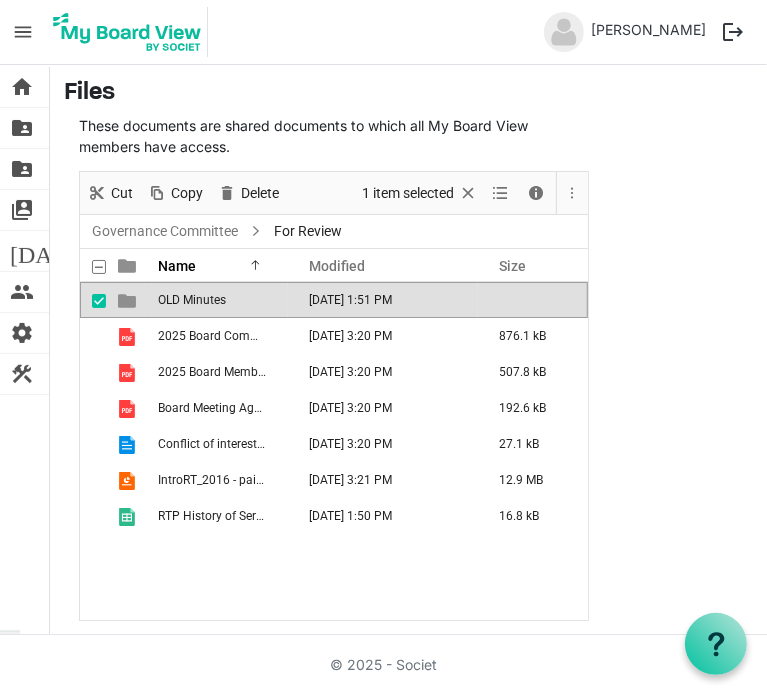 click on "OLD Minutes" at bounding box center [220, 300] 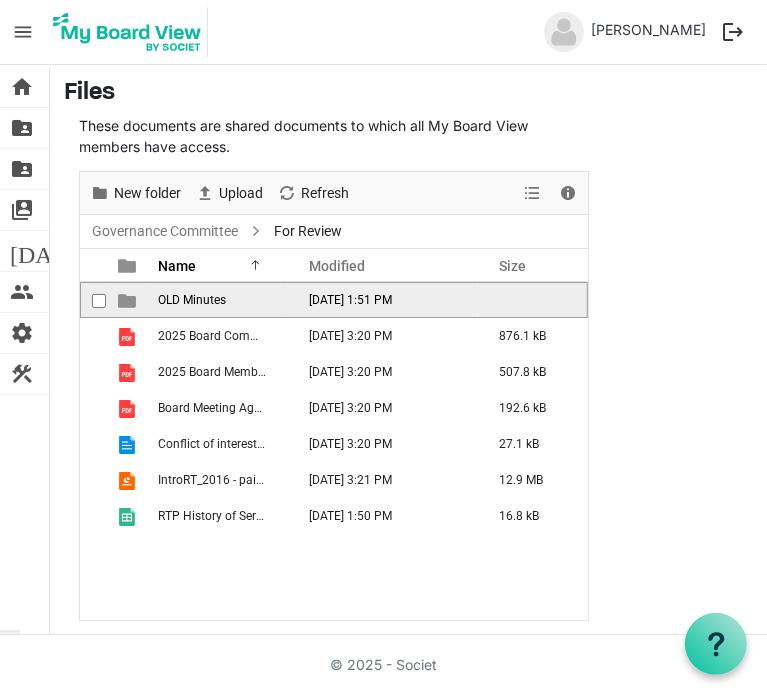 click on "OLD Minutes" at bounding box center (220, 300) 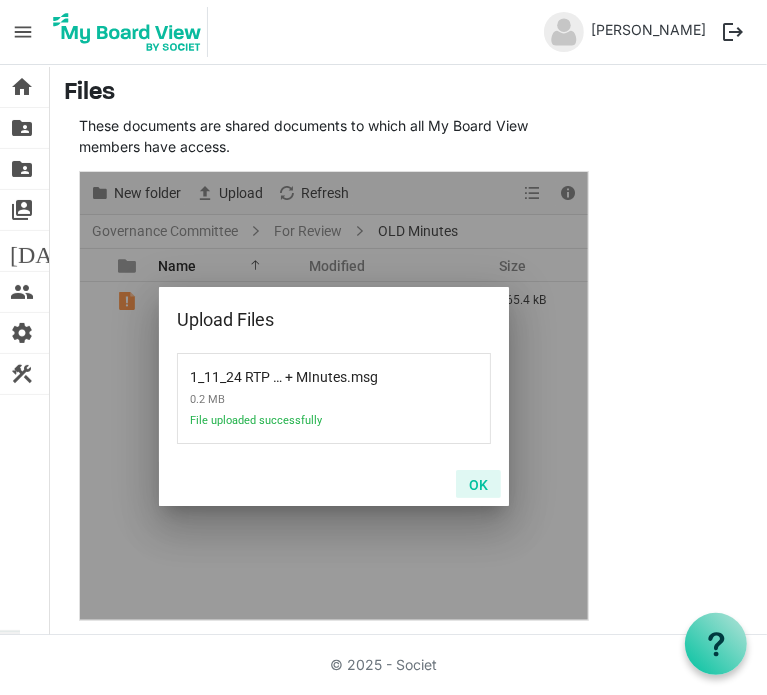 click on "OK" at bounding box center [478, 484] 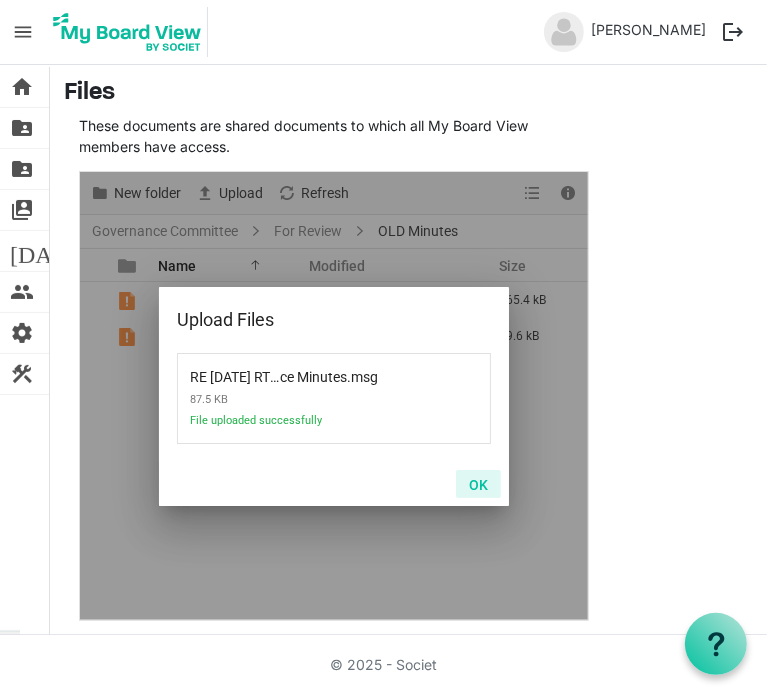 click on "OK" at bounding box center (478, 484) 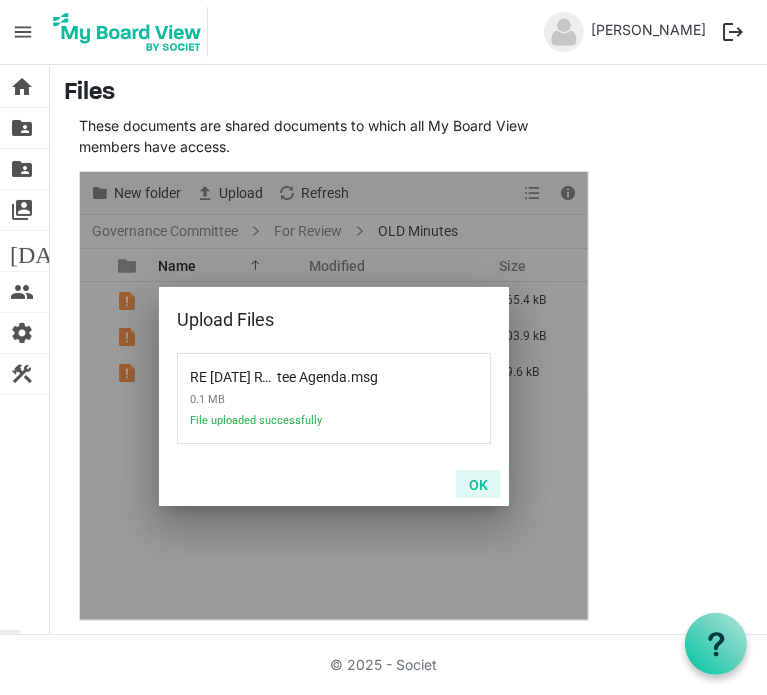 click on "OK" at bounding box center [478, 484] 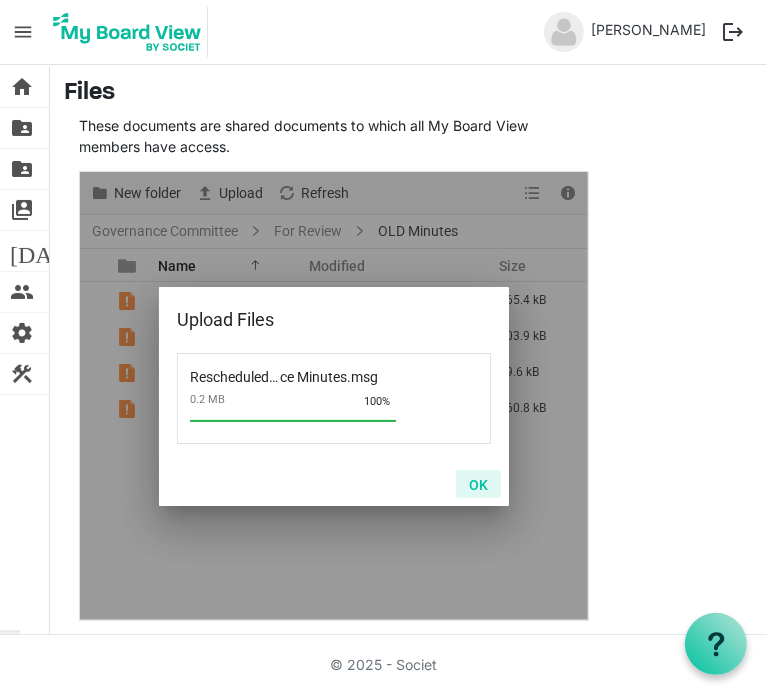 click on "OK" at bounding box center [478, 484] 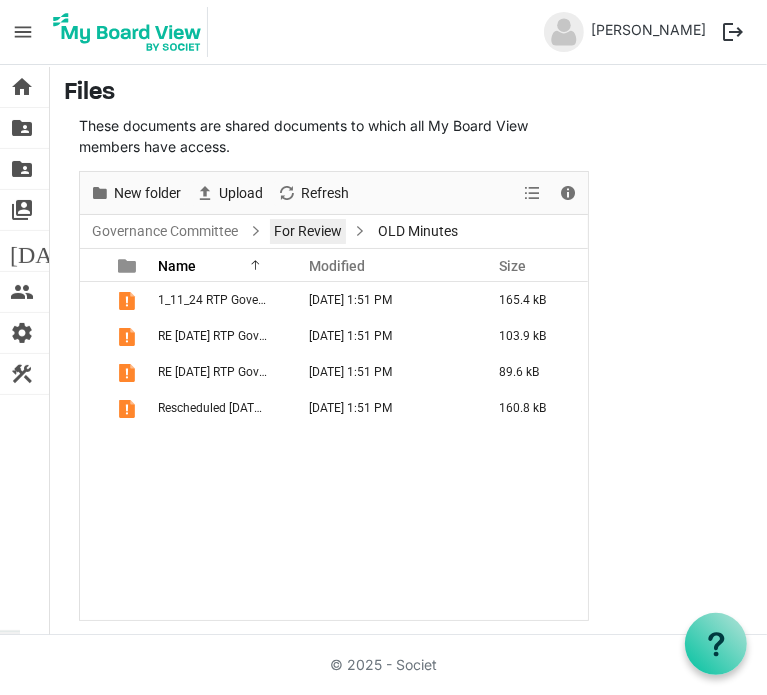 click on "For Review" at bounding box center [308, 231] 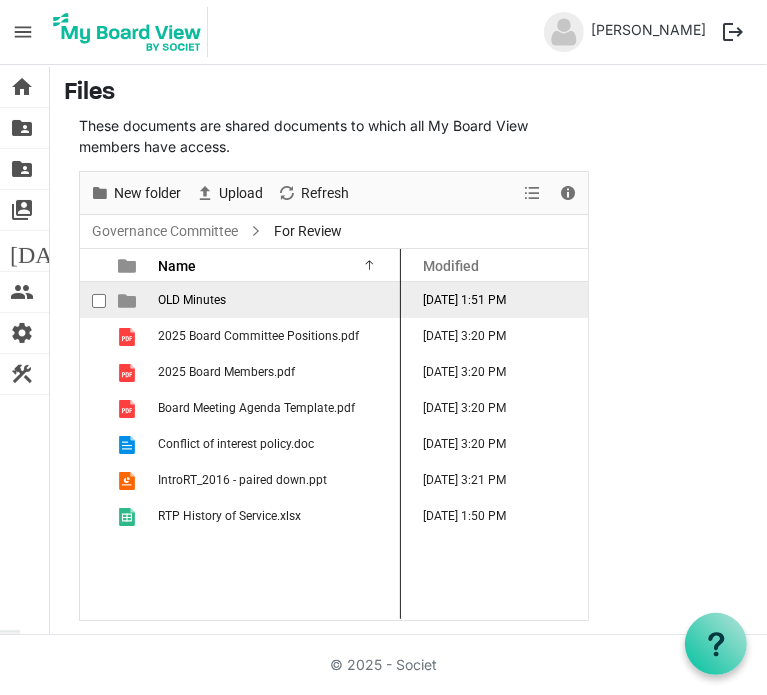 drag, startPoint x: 286, startPoint y: 267, endPoint x: 380, endPoint y: 291, distance: 97.015465 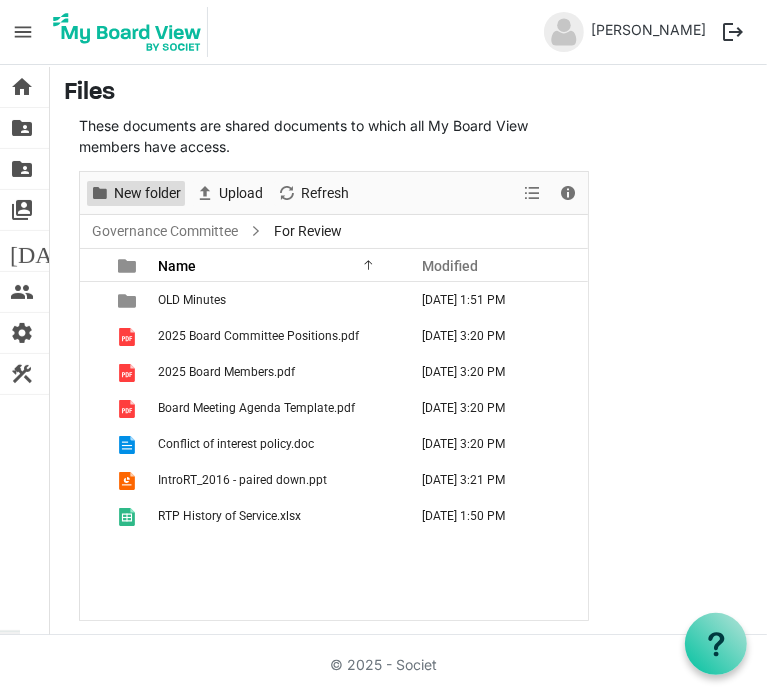 click on "New folder" at bounding box center [147, 193] 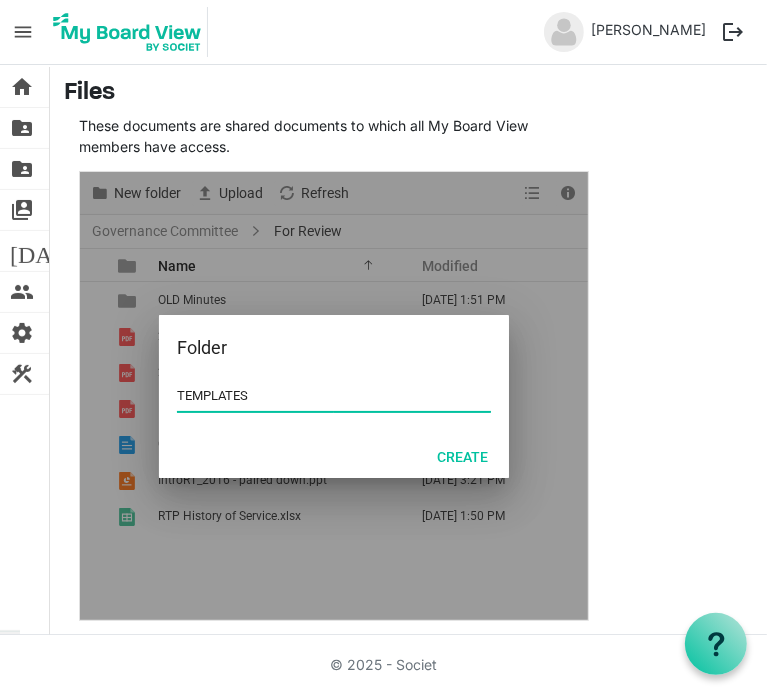 type on "TEMPLATES" 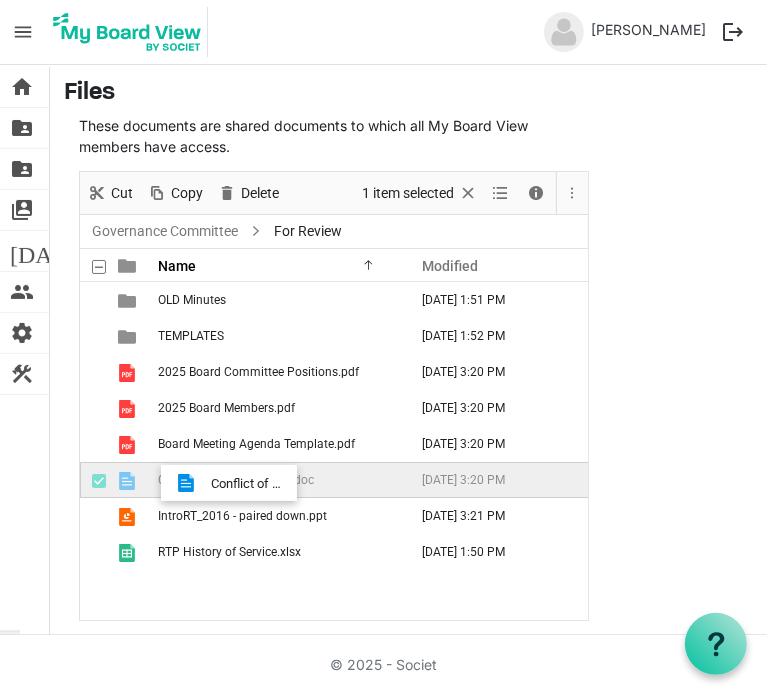 drag, startPoint x: 225, startPoint y: 478, endPoint x: 204, endPoint y: 483, distance: 21.587032 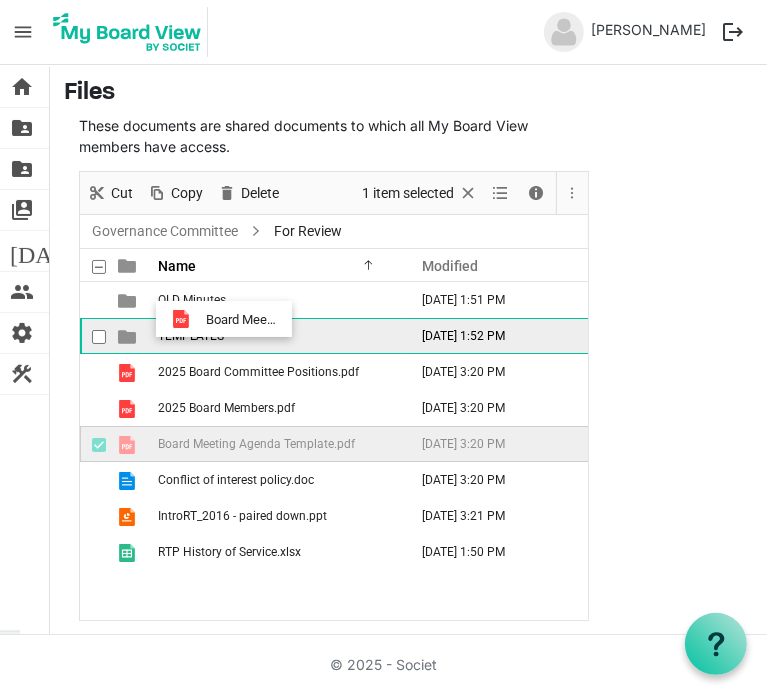 drag, startPoint x: 220, startPoint y: 430, endPoint x: 200, endPoint y: 319, distance: 112.78741 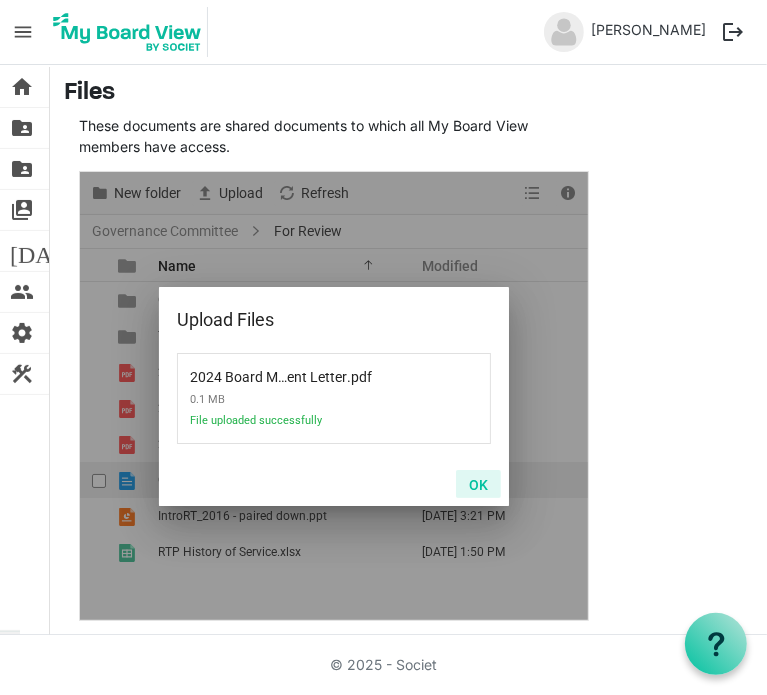 click on "OK" at bounding box center (478, 484) 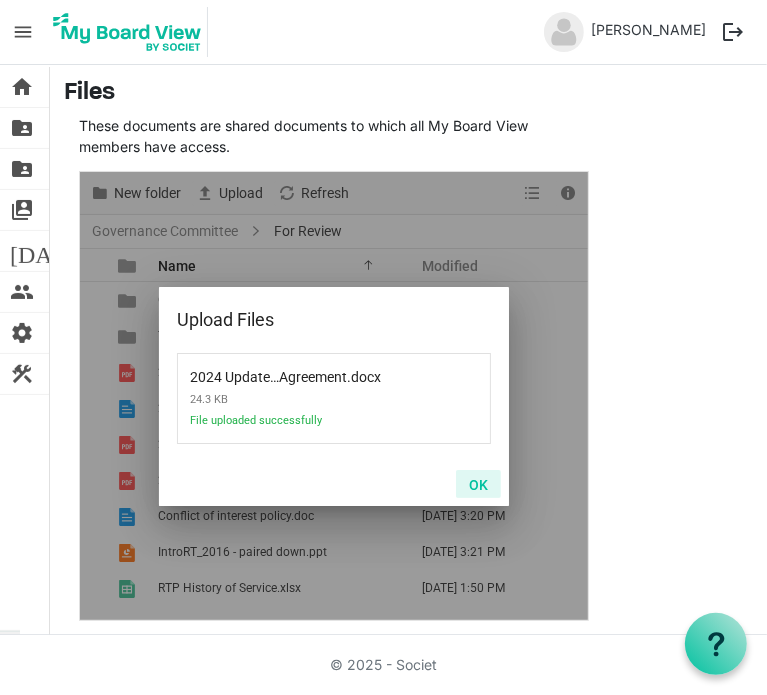 click on "OK" at bounding box center (478, 484) 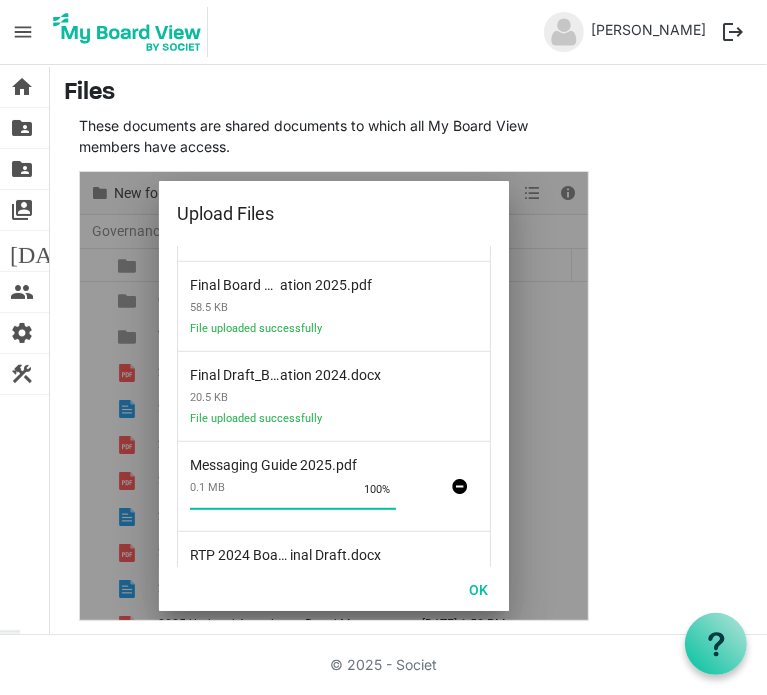 scroll, scrollTop: 688, scrollLeft: 0, axis: vertical 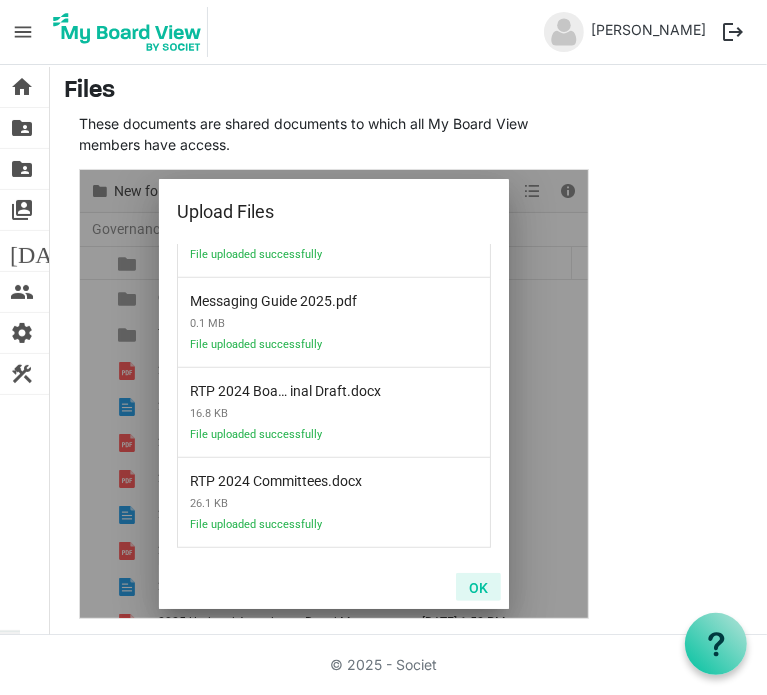 click on "OK" at bounding box center (478, 587) 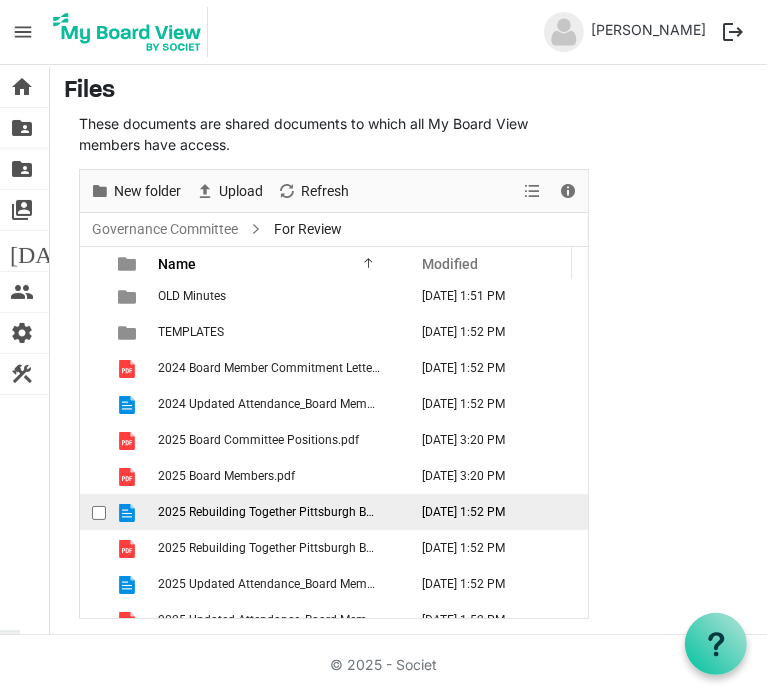 scroll, scrollTop: 0, scrollLeft: 0, axis: both 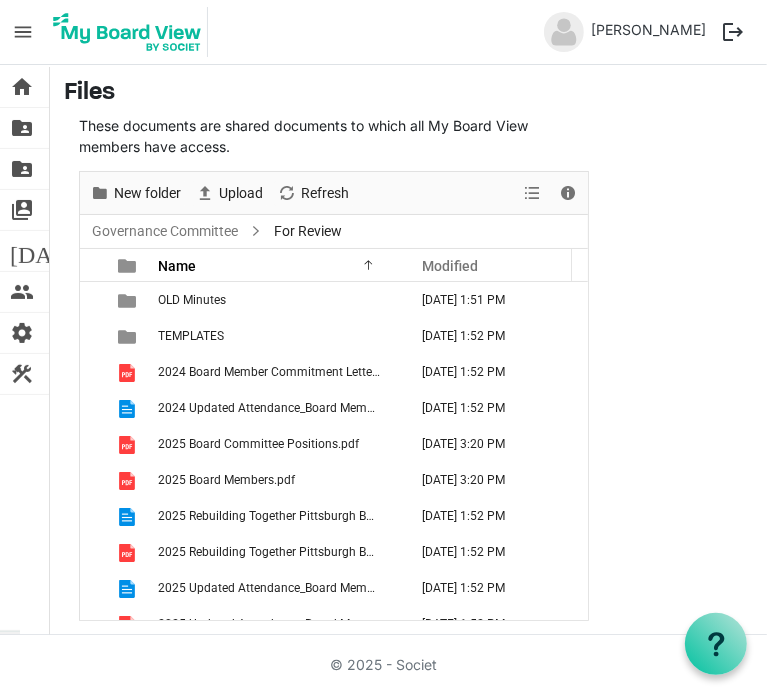 click on "menu
Governance Committee
Governance Committee
[PERSON_NAME]
logout" at bounding box center (383, 32) 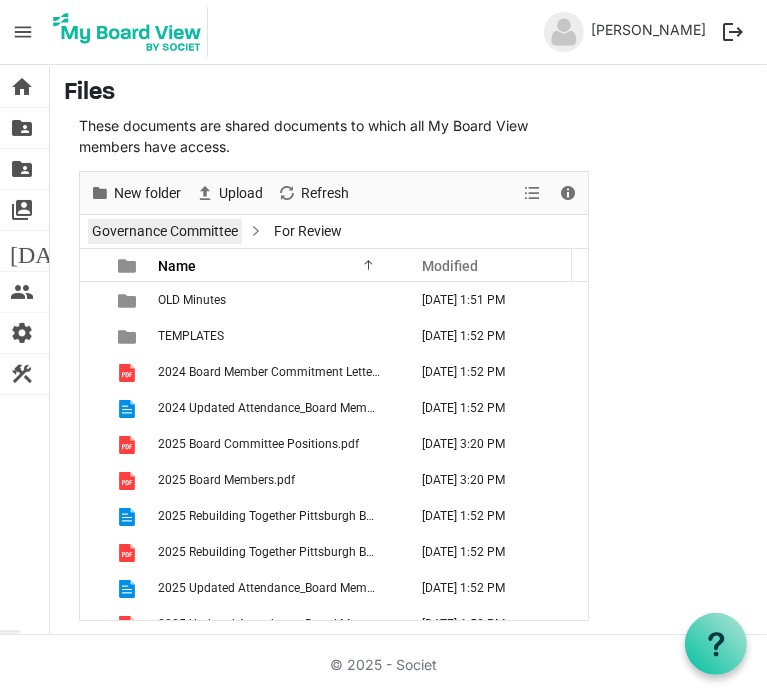 click on "Governance Committee" at bounding box center [165, 231] 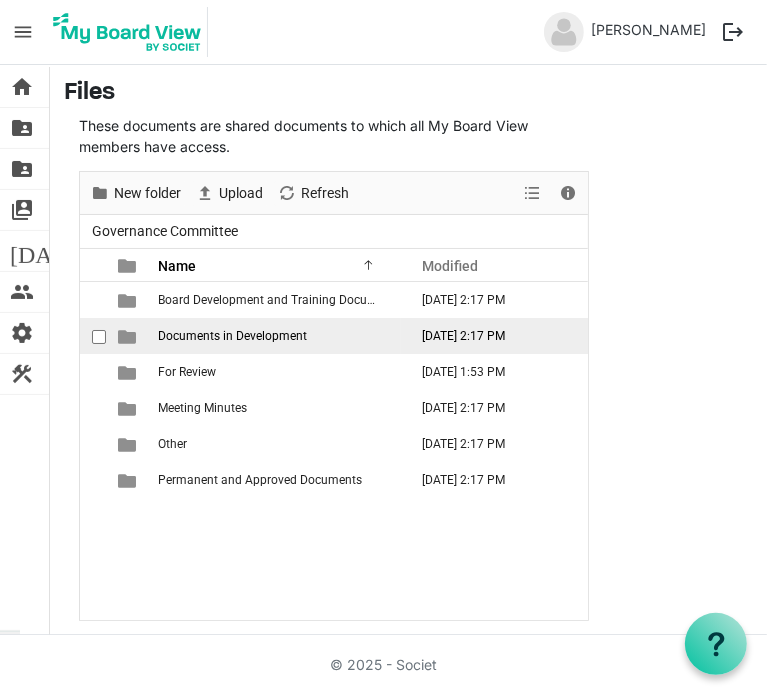 click on "Documents in Development" at bounding box center (232, 336) 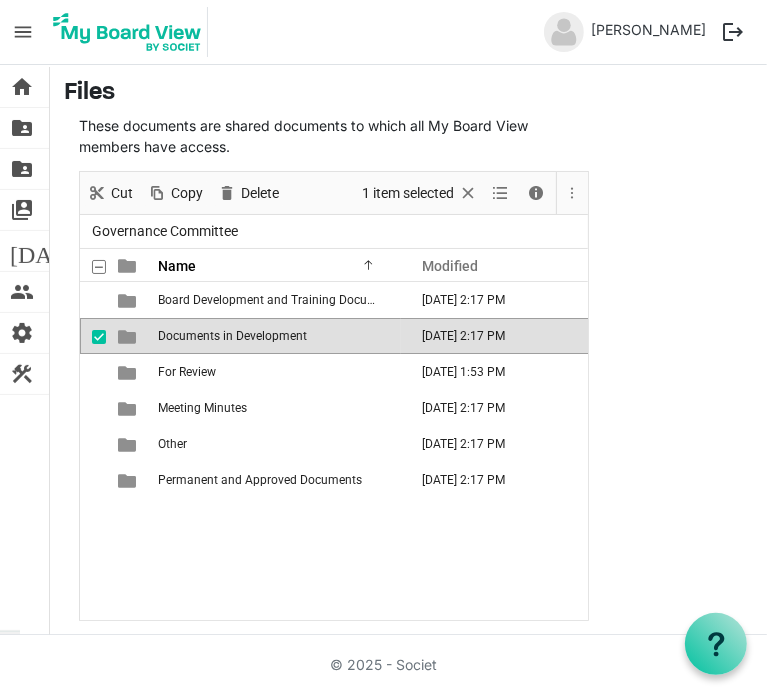 click on "Documents in Development" at bounding box center [232, 336] 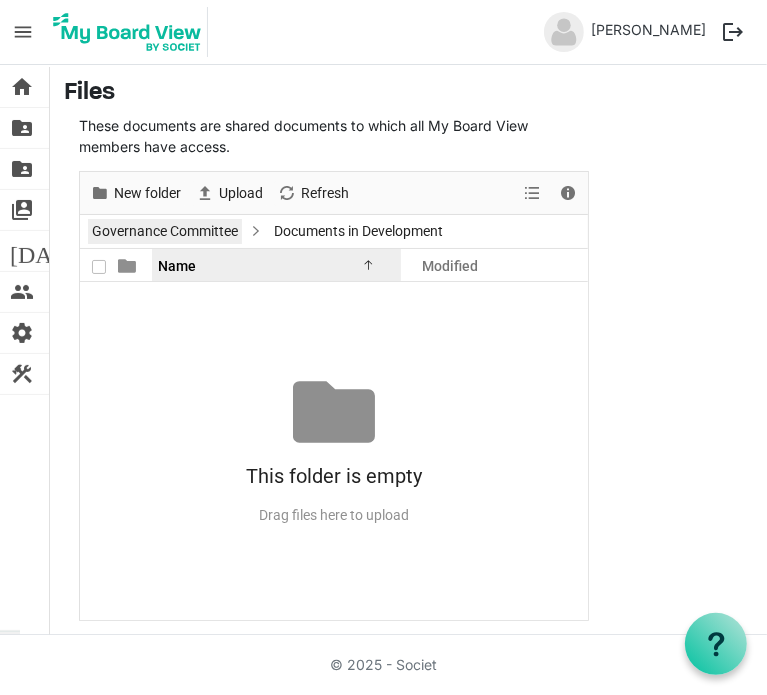 drag, startPoint x: 177, startPoint y: 236, endPoint x: 208, endPoint y: 265, distance: 42.44997 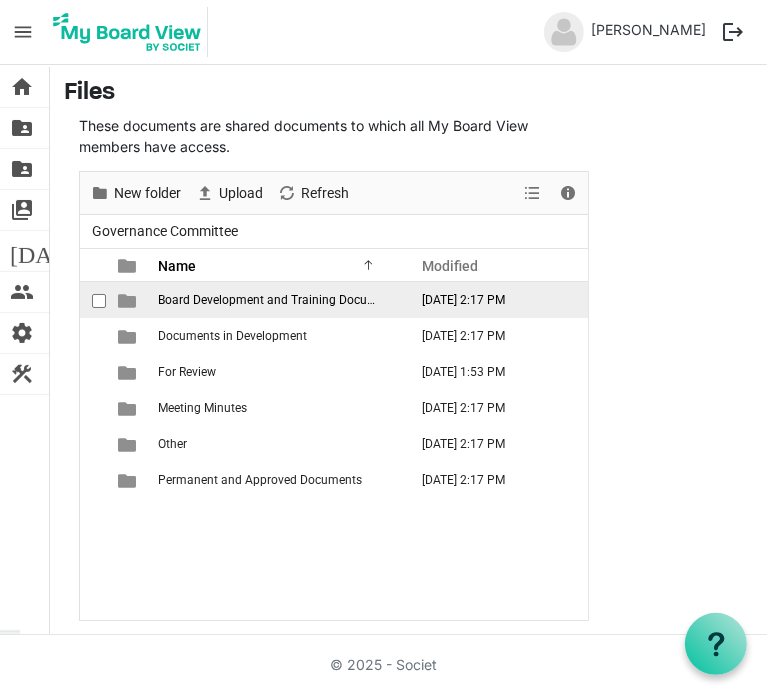 click on "Board Development and Training Documents" at bounding box center (279, 300) 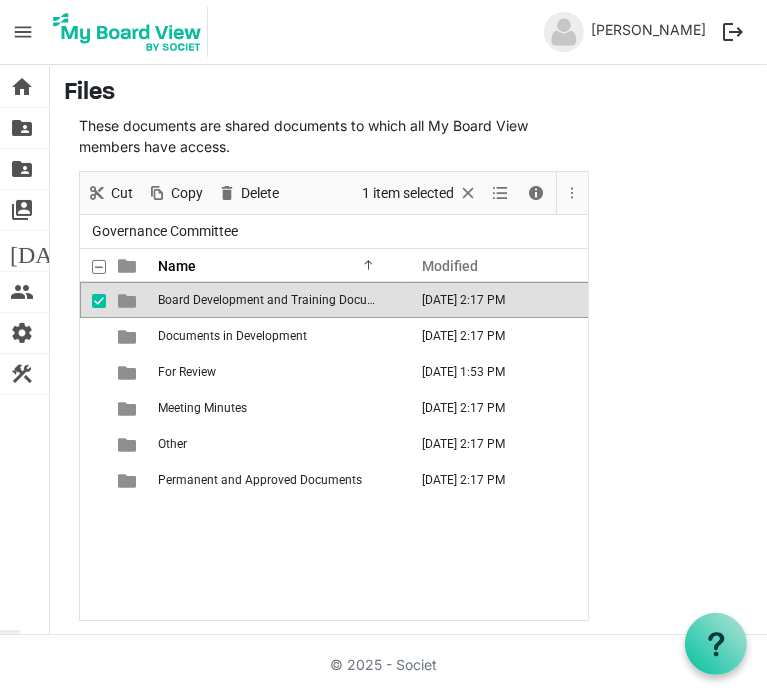 click on "Board Development and Training Documents" at bounding box center [279, 300] 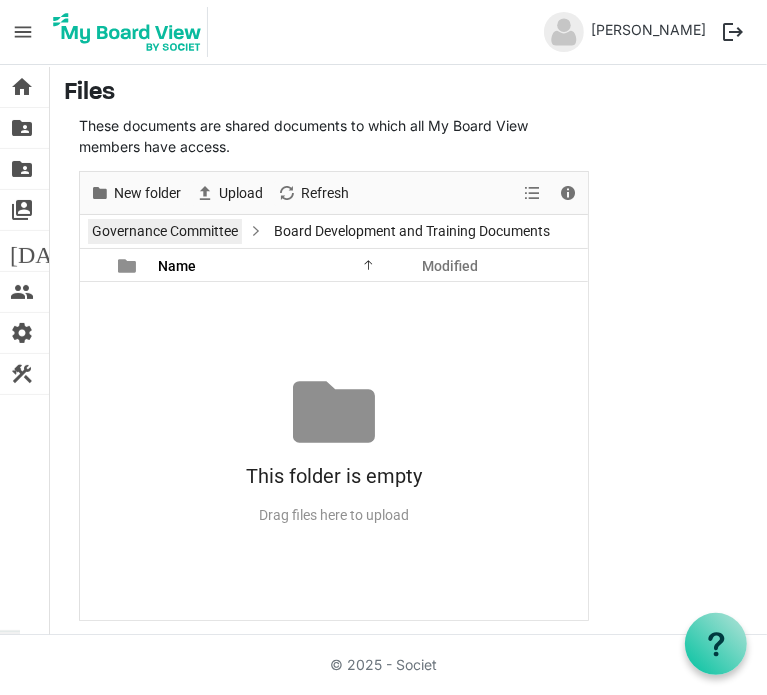click on "Governance Committee" at bounding box center (165, 231) 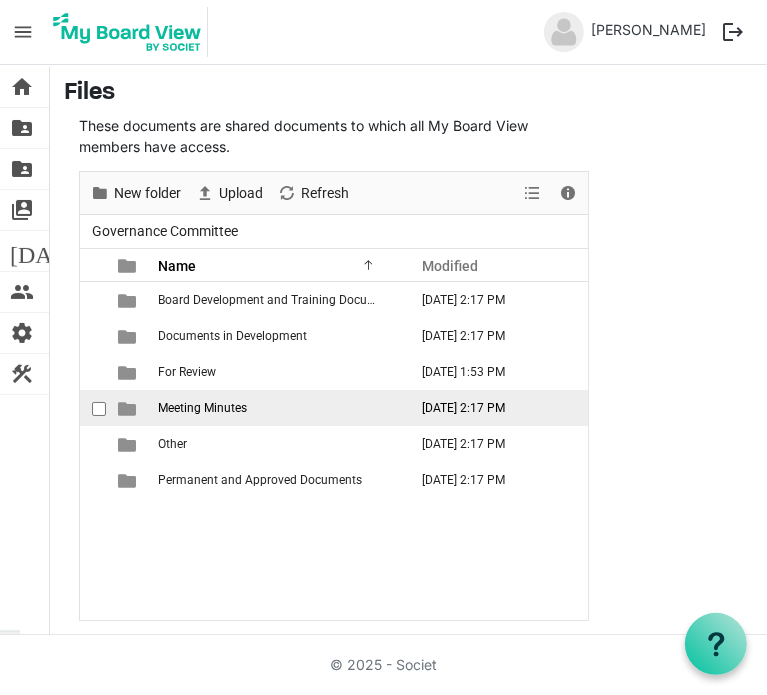 click on "Meeting Minutes" at bounding box center [202, 408] 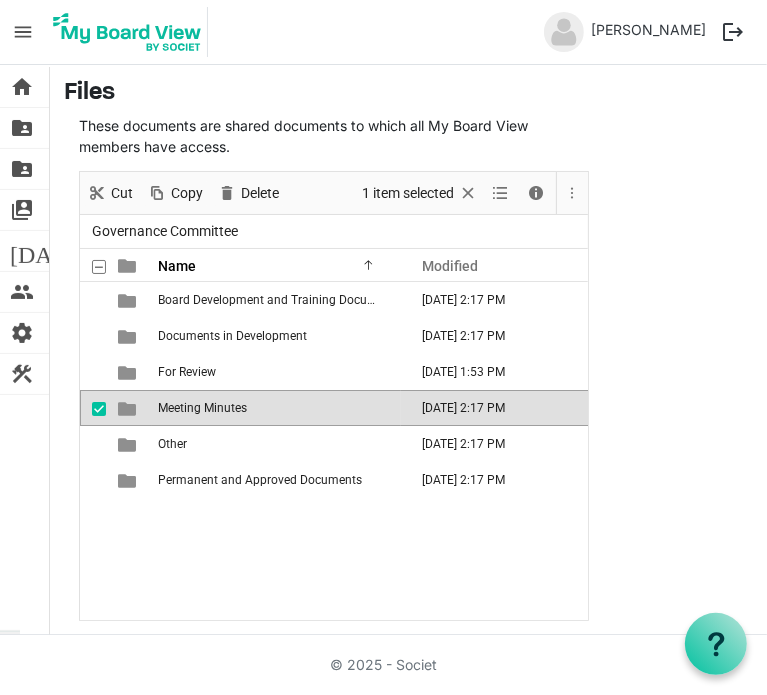 click on "Meeting Minutes" at bounding box center [202, 408] 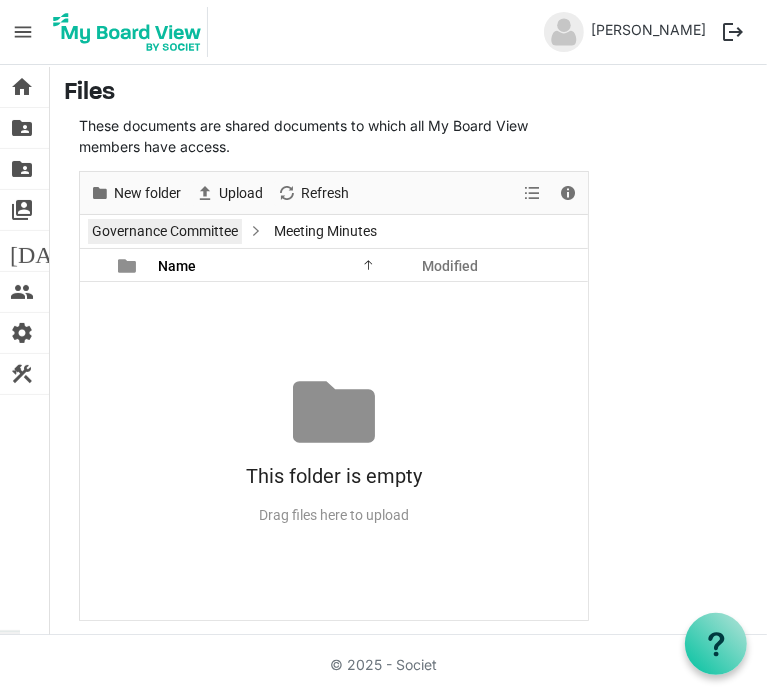 click on "Governance Committee" at bounding box center (165, 231) 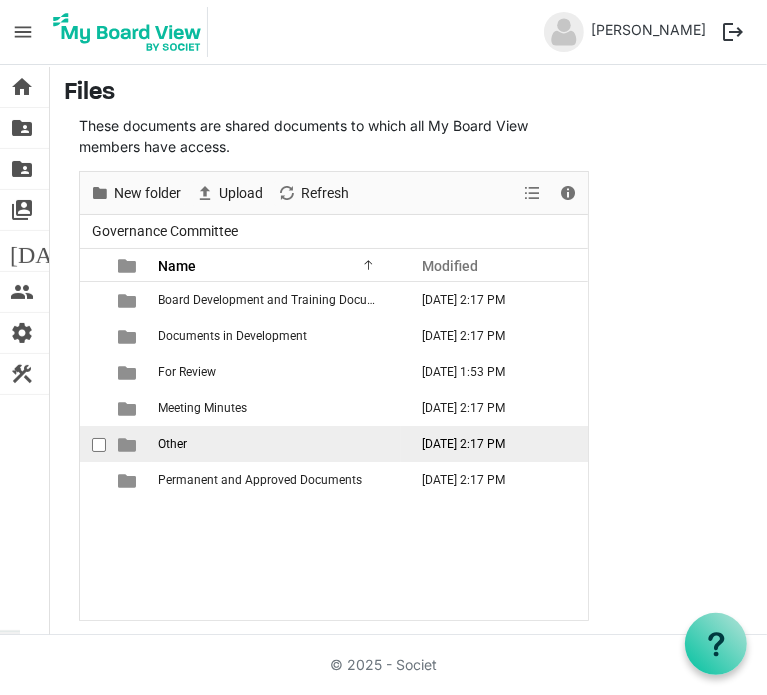 click on "Other" at bounding box center [172, 444] 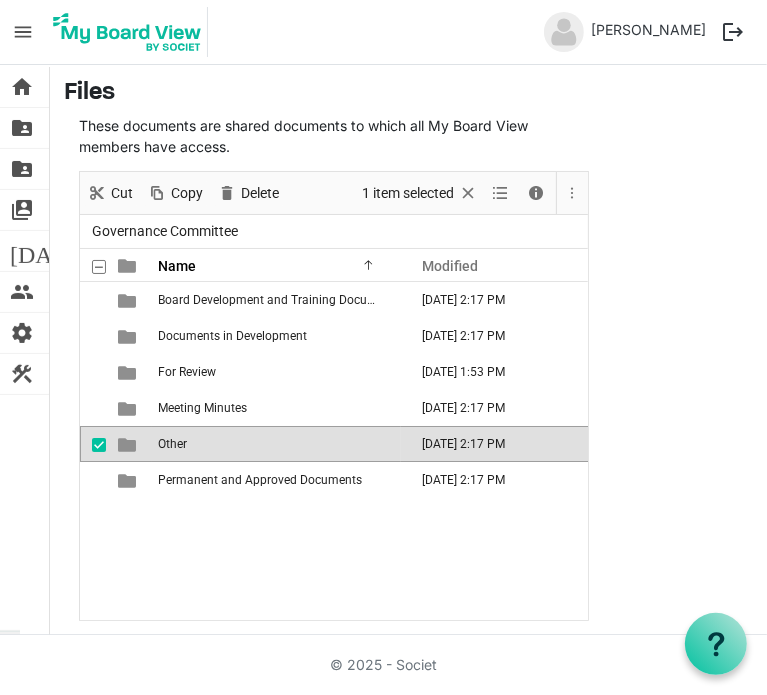 click on "Other" at bounding box center (172, 444) 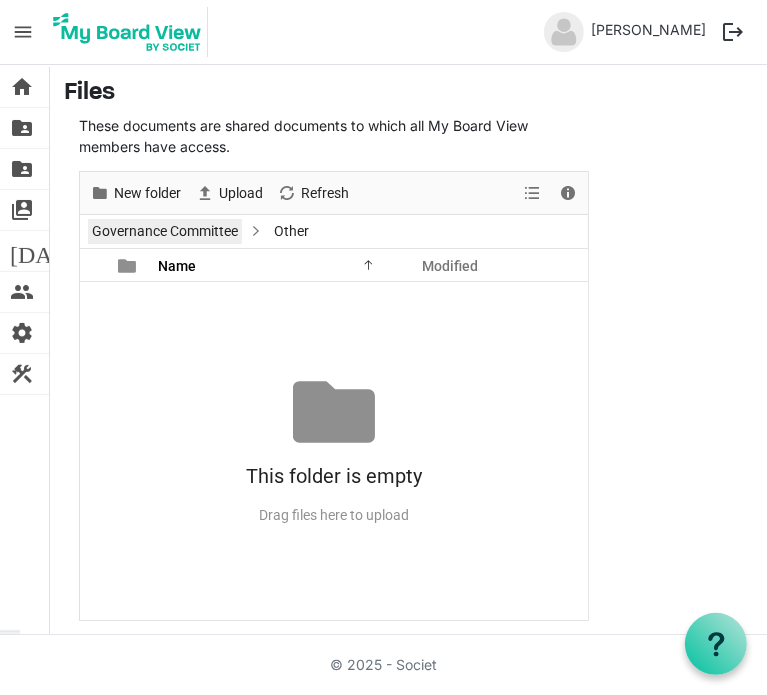 click on "Governance Committee" at bounding box center (165, 231) 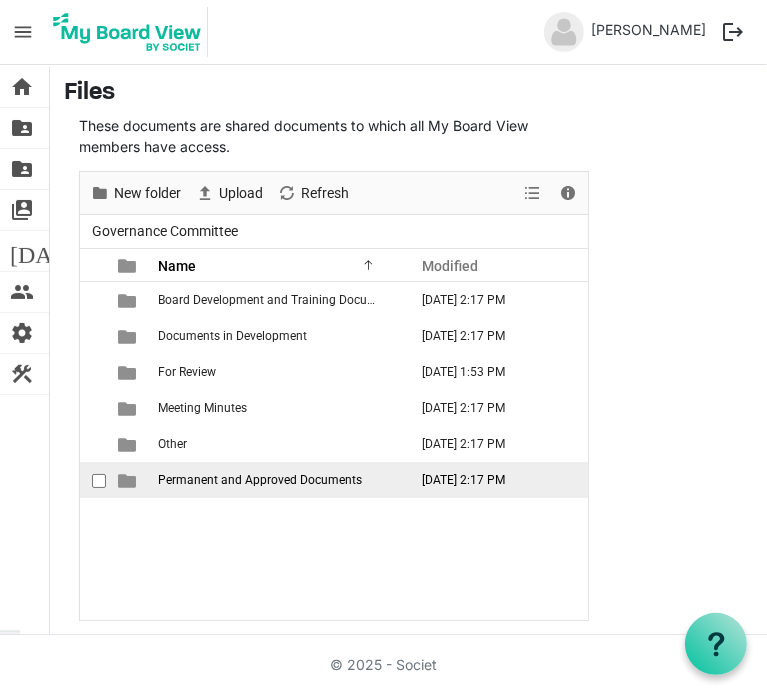 click on "Permanent and Approved Documents" at bounding box center (260, 480) 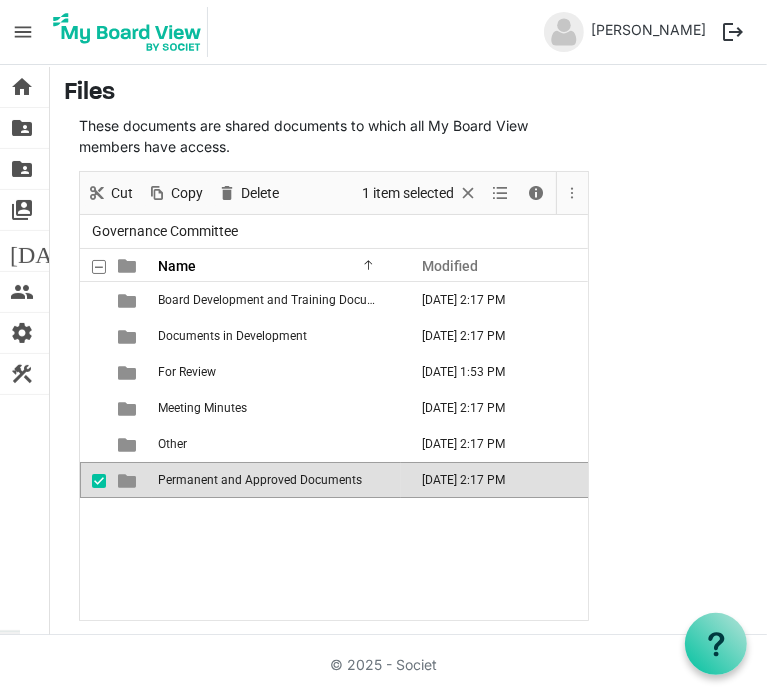 click on "Permanent and Approved Documents" at bounding box center (260, 480) 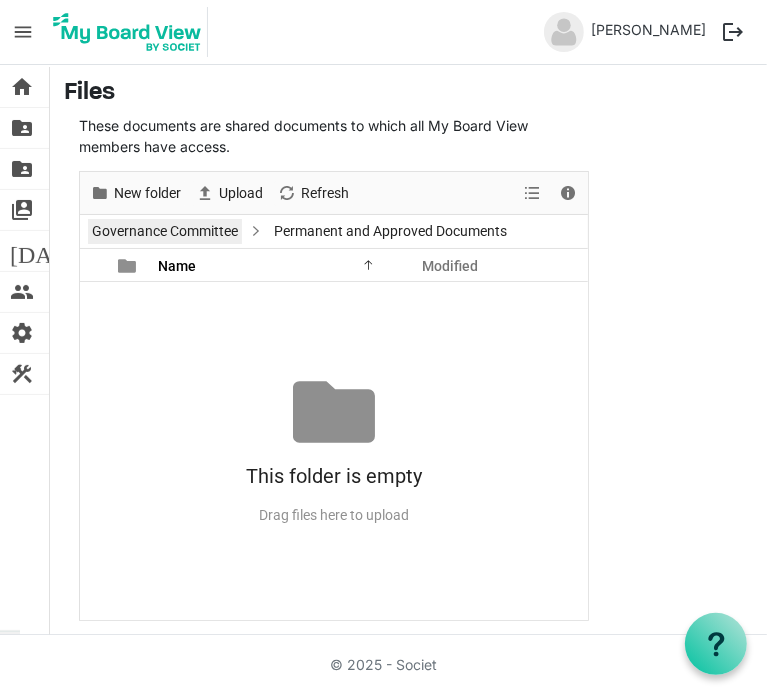 click on "Governance Committee" at bounding box center (165, 231) 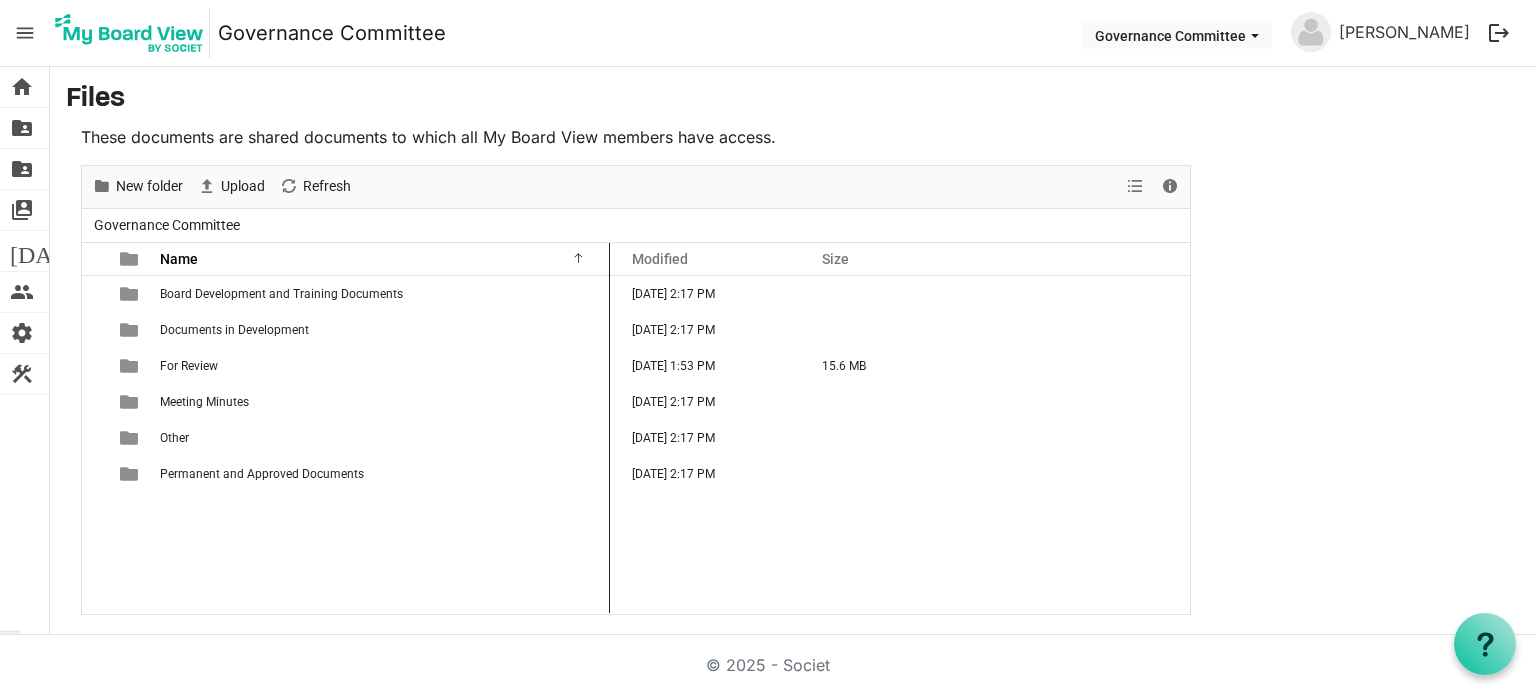 drag, startPoint x: 398, startPoint y: 258, endPoint x: 474, endPoint y: 234, distance: 79.69943 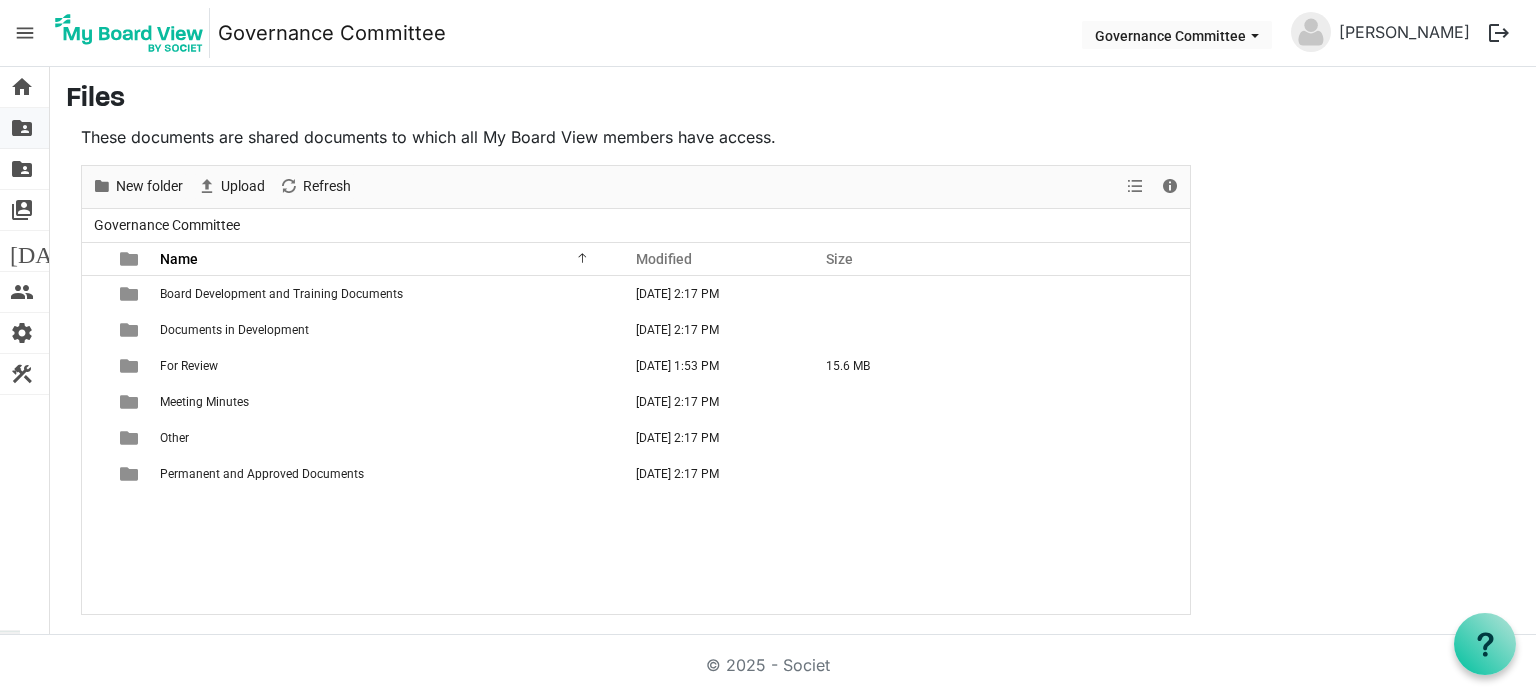 click on "folder_shared" at bounding box center [22, 128] 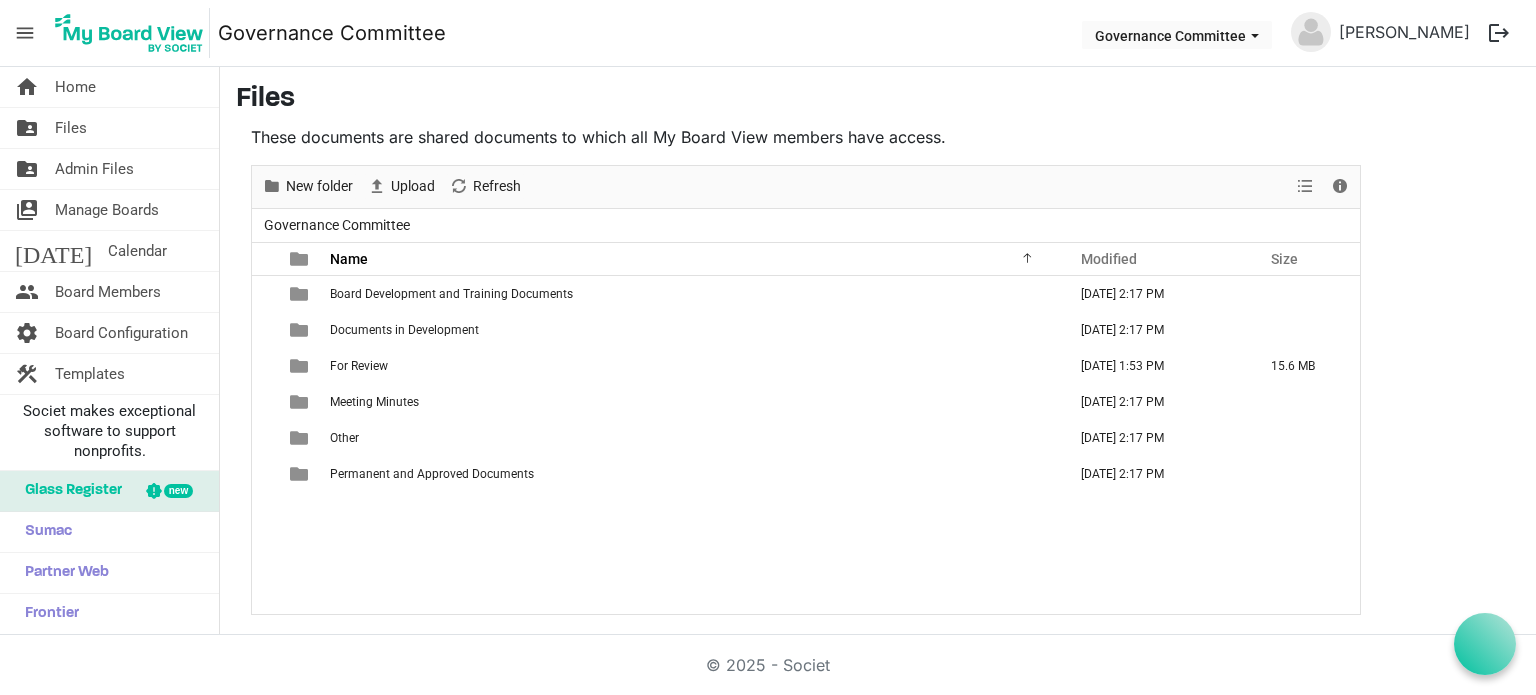 scroll, scrollTop: 0, scrollLeft: 0, axis: both 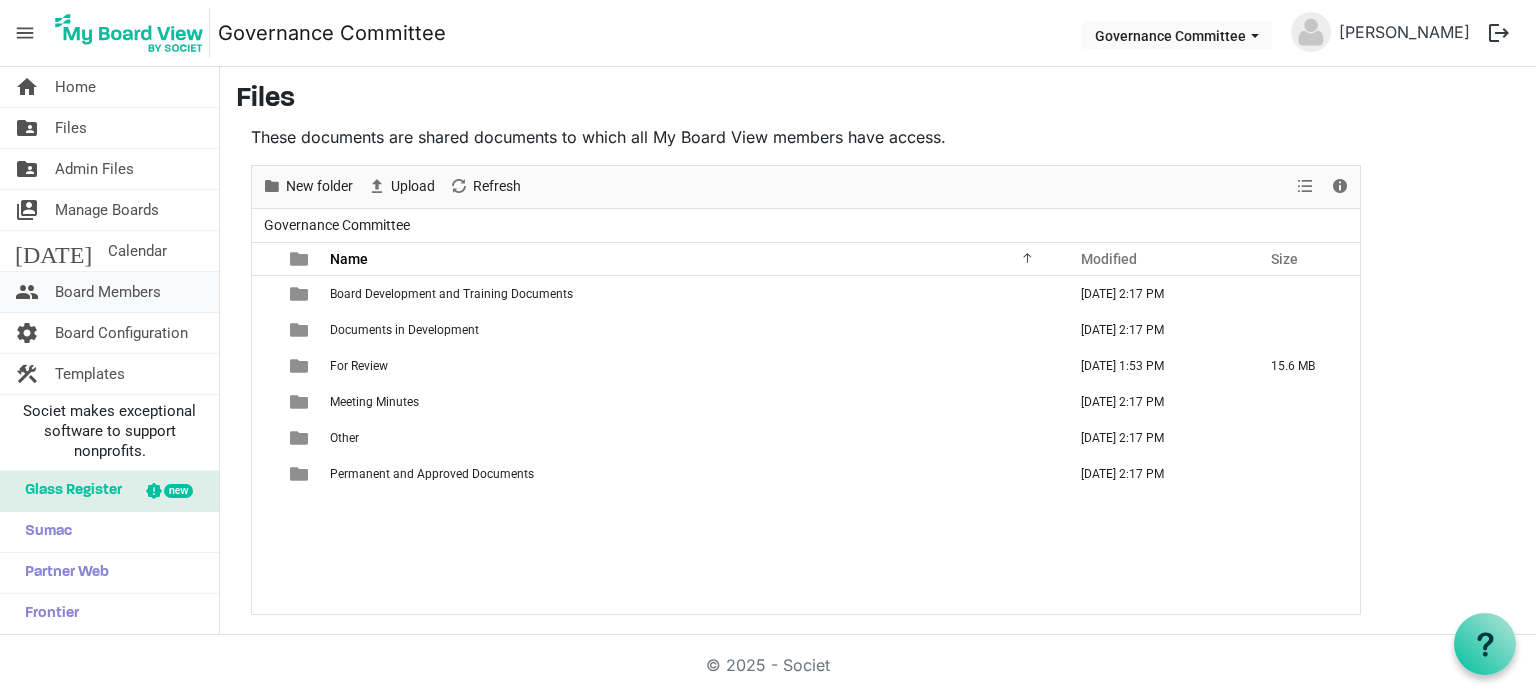 click on "Board Members" at bounding box center (108, 292) 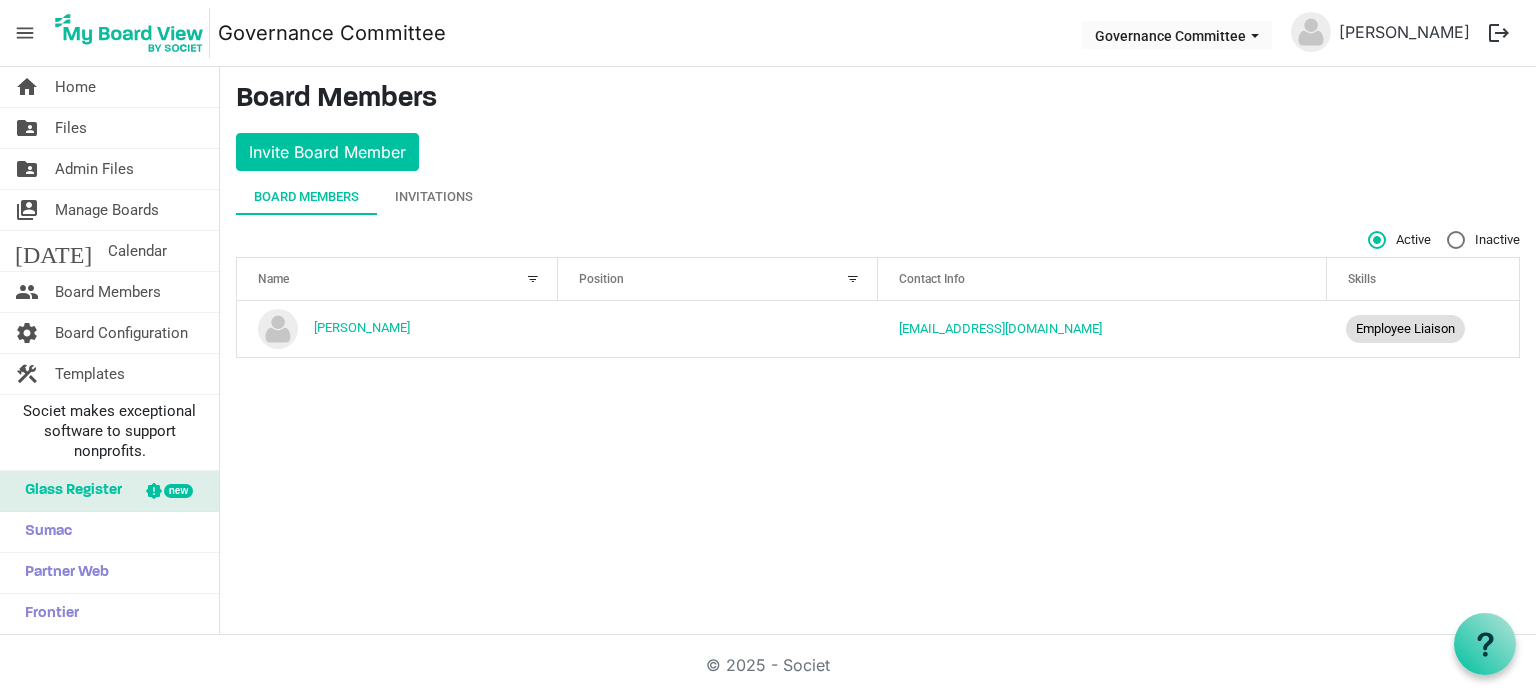 scroll, scrollTop: 0, scrollLeft: 0, axis: both 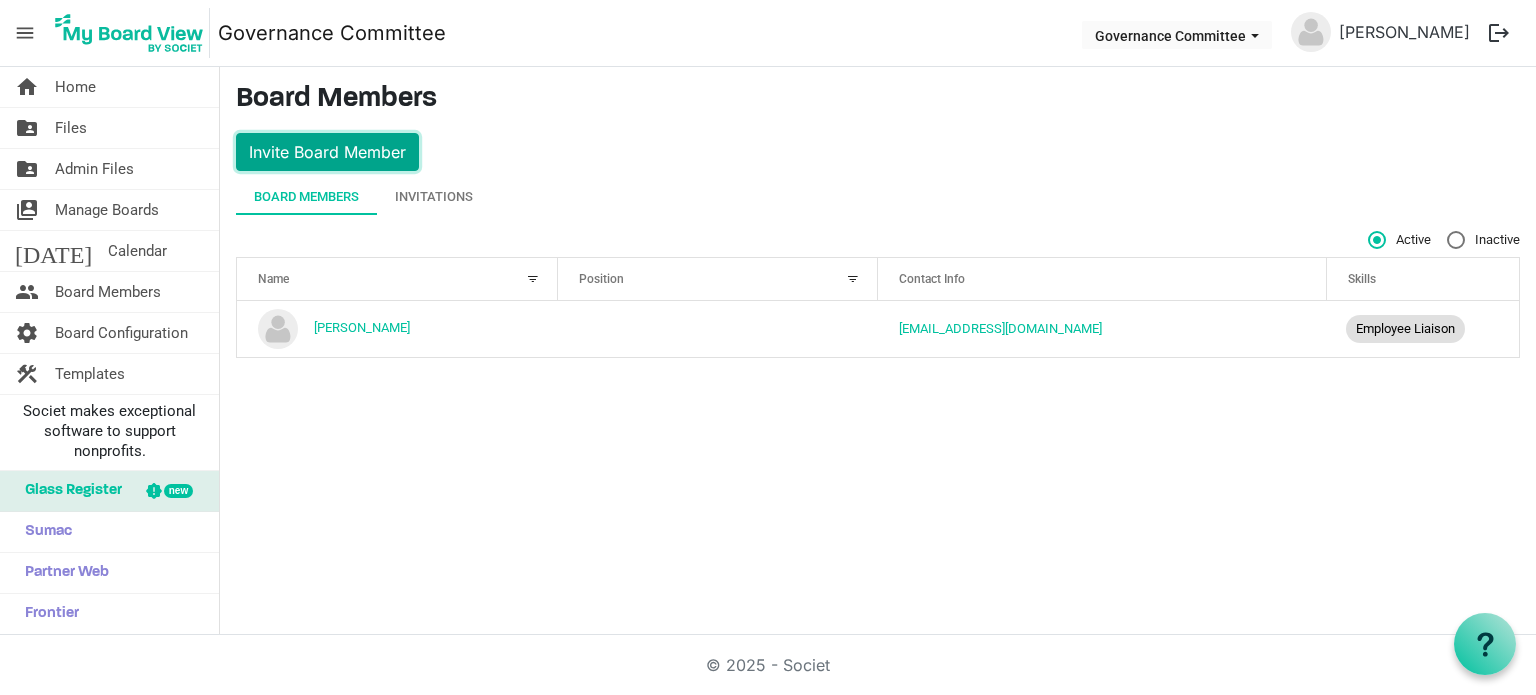 click on "Invite Board Member" at bounding box center (327, 152) 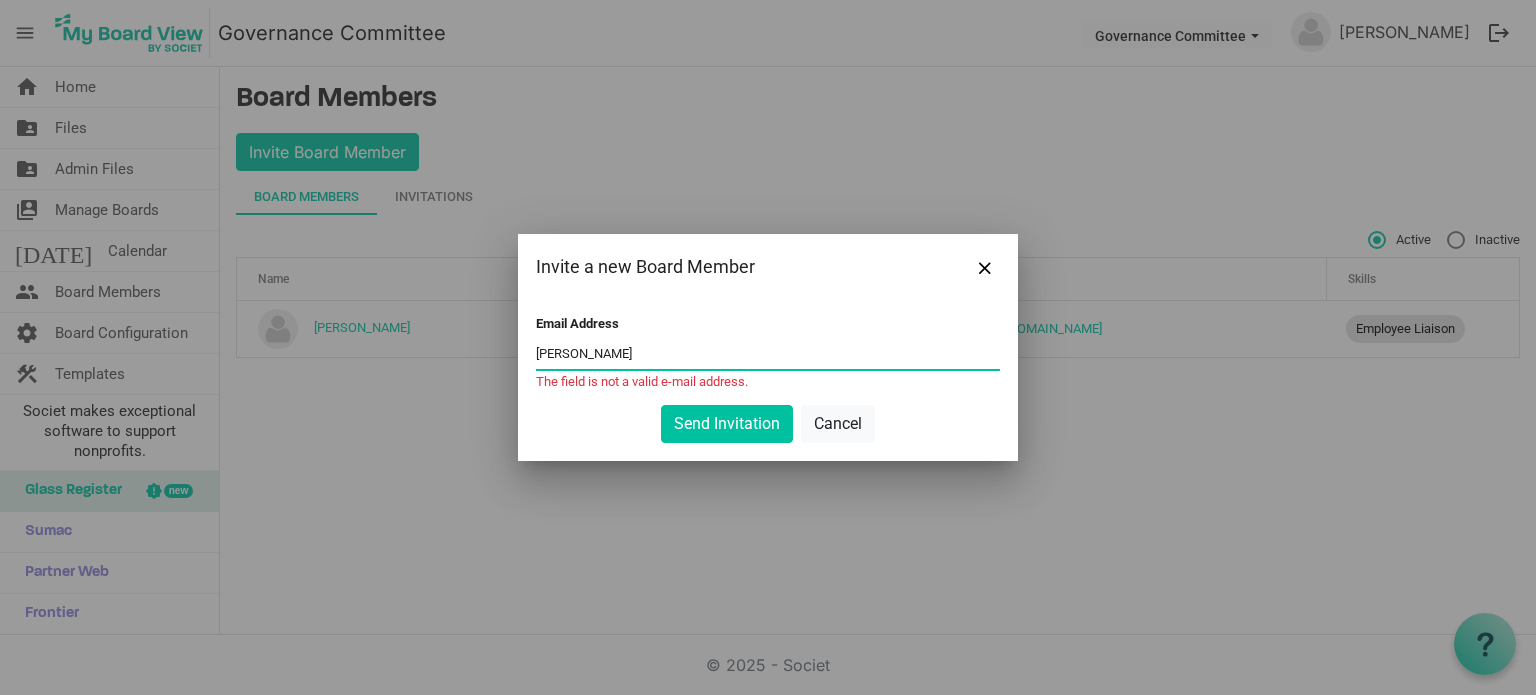 drag, startPoint x: 634, startPoint y: 355, endPoint x: 373, endPoint y: 371, distance: 261.48996 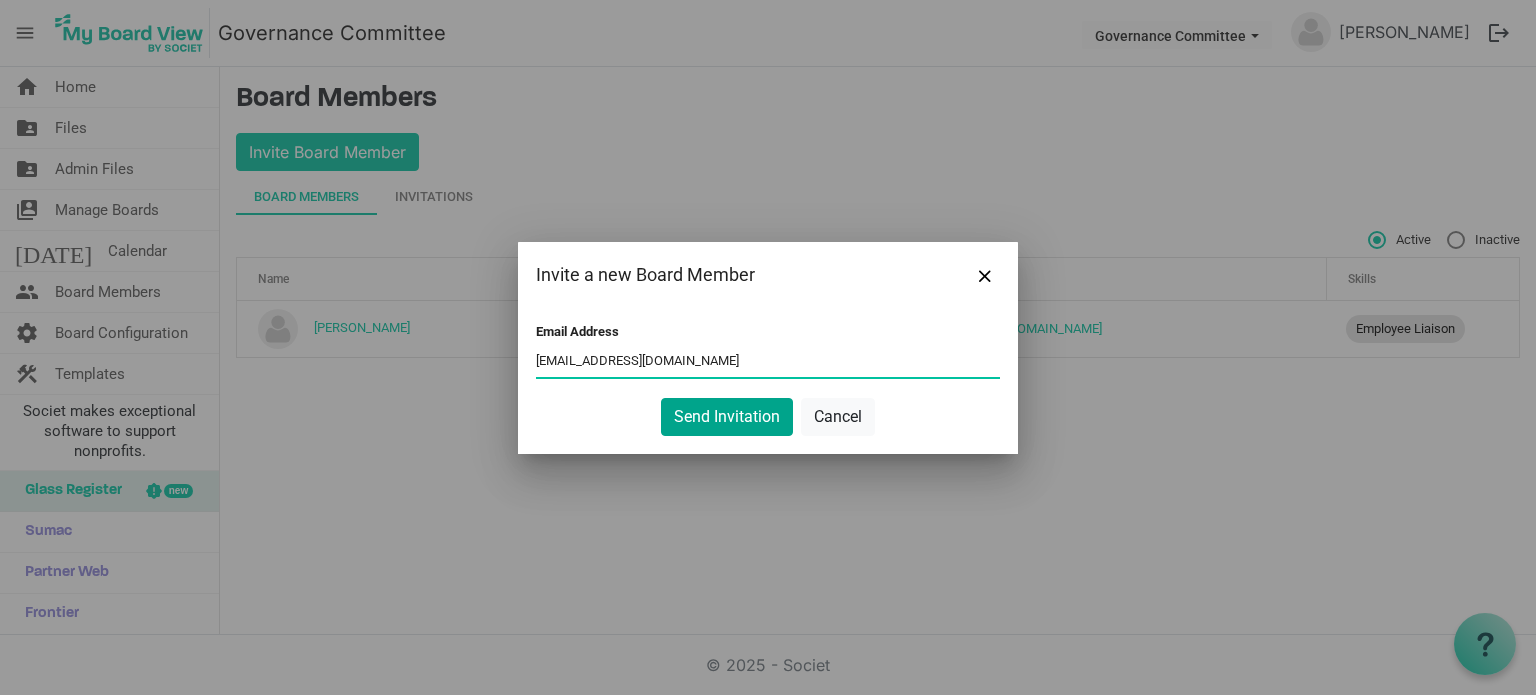 type on "AFG32@pitt.edu" 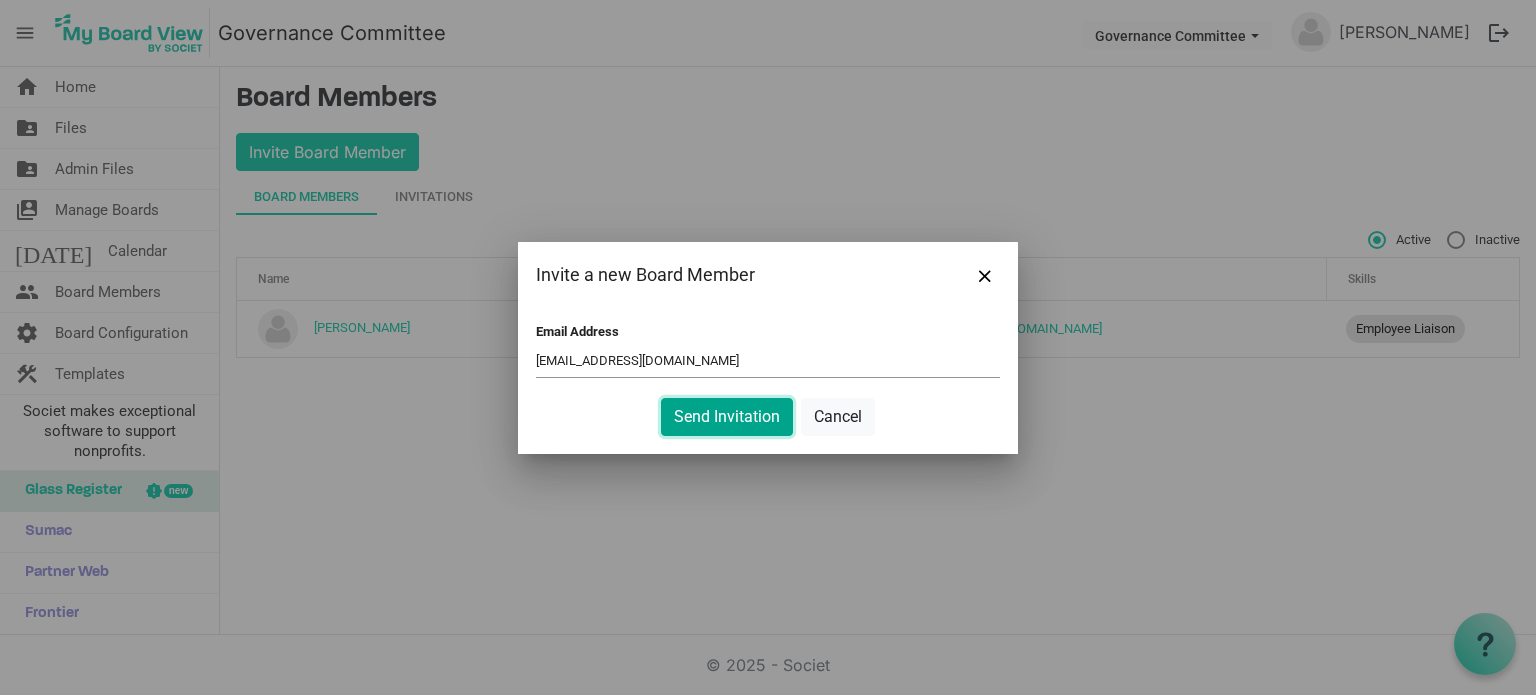 click on "Send Invitation" at bounding box center (727, 417) 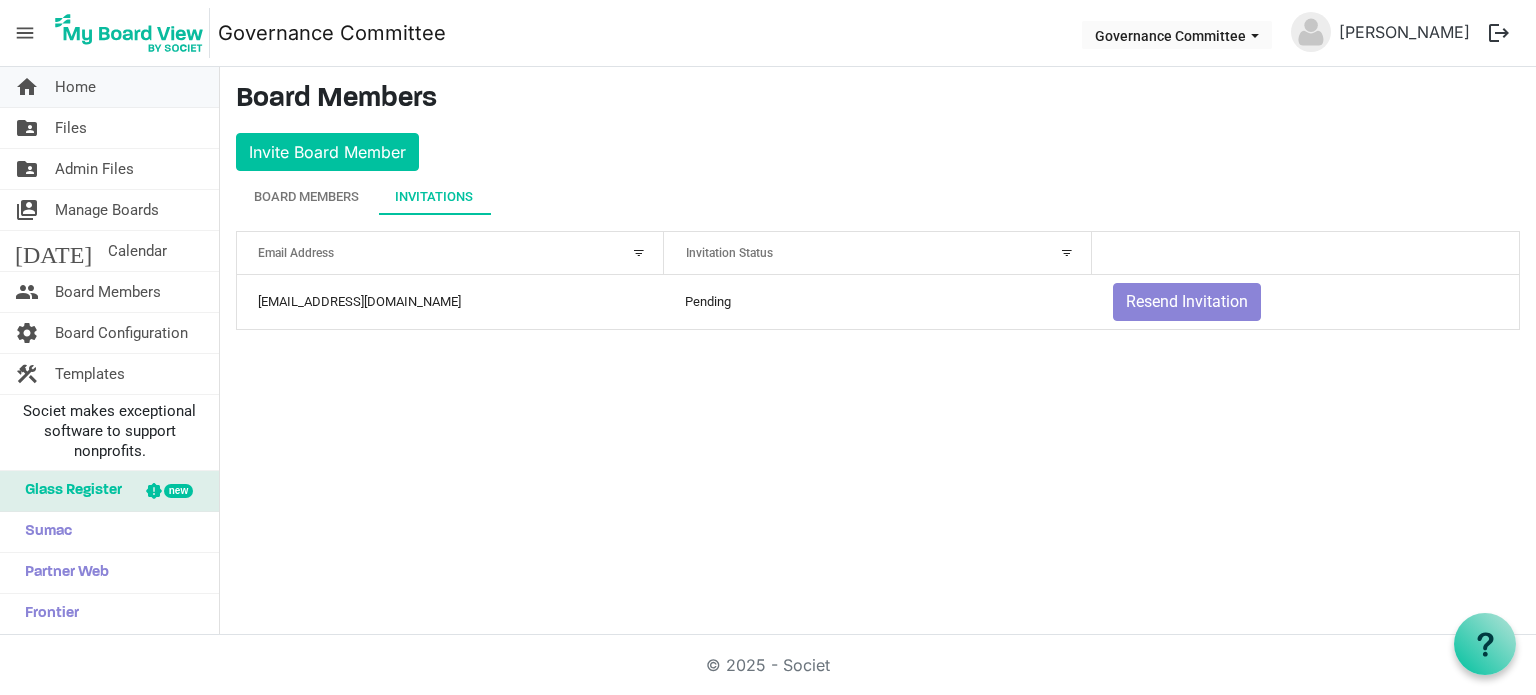 click on "Home" at bounding box center [75, 87] 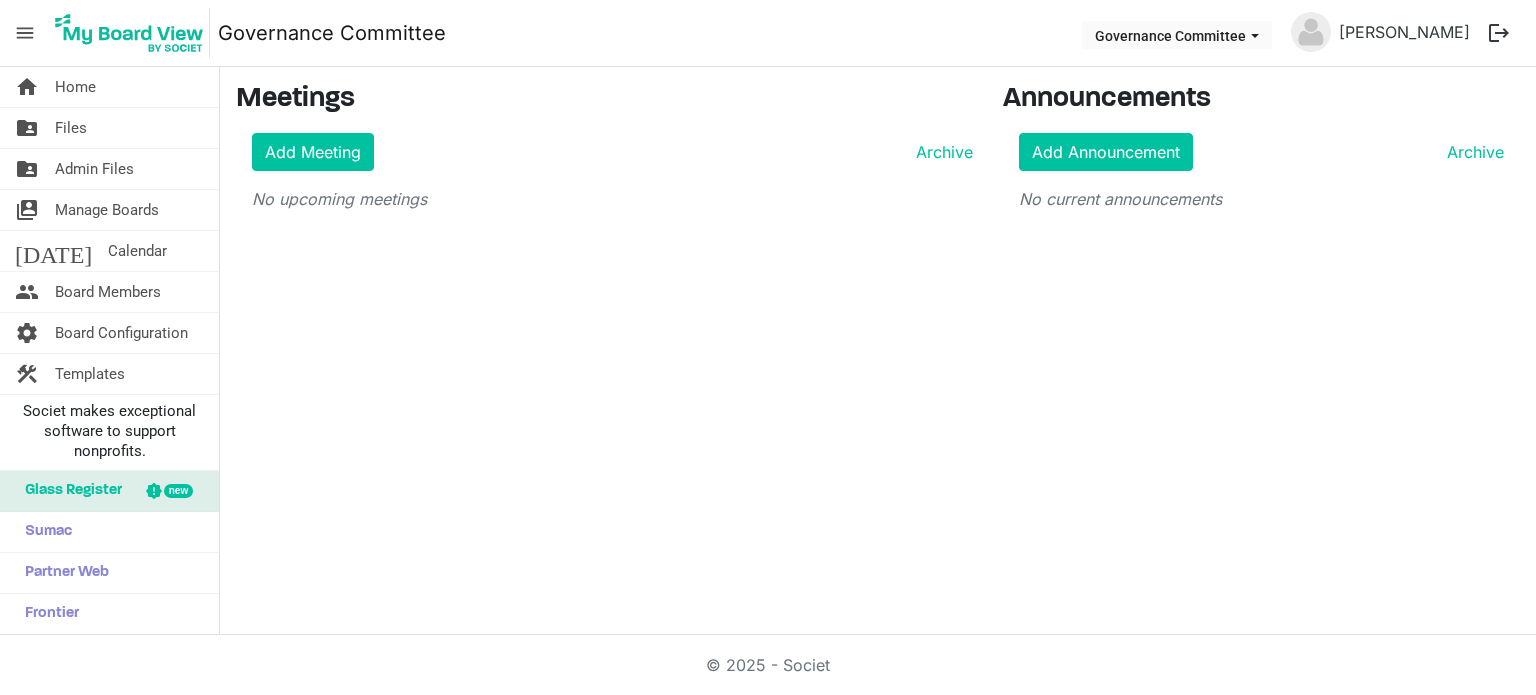 scroll, scrollTop: 0, scrollLeft: 0, axis: both 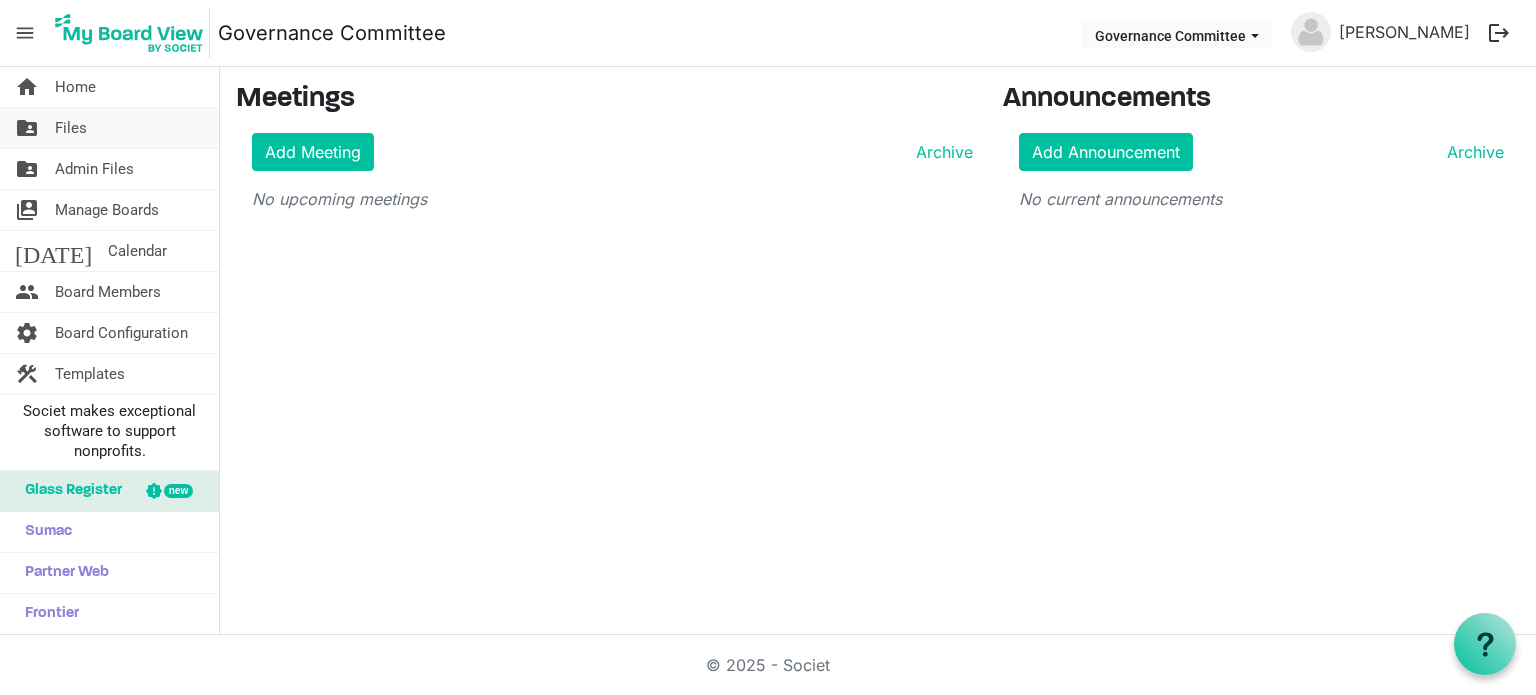 click on "Files" at bounding box center [71, 128] 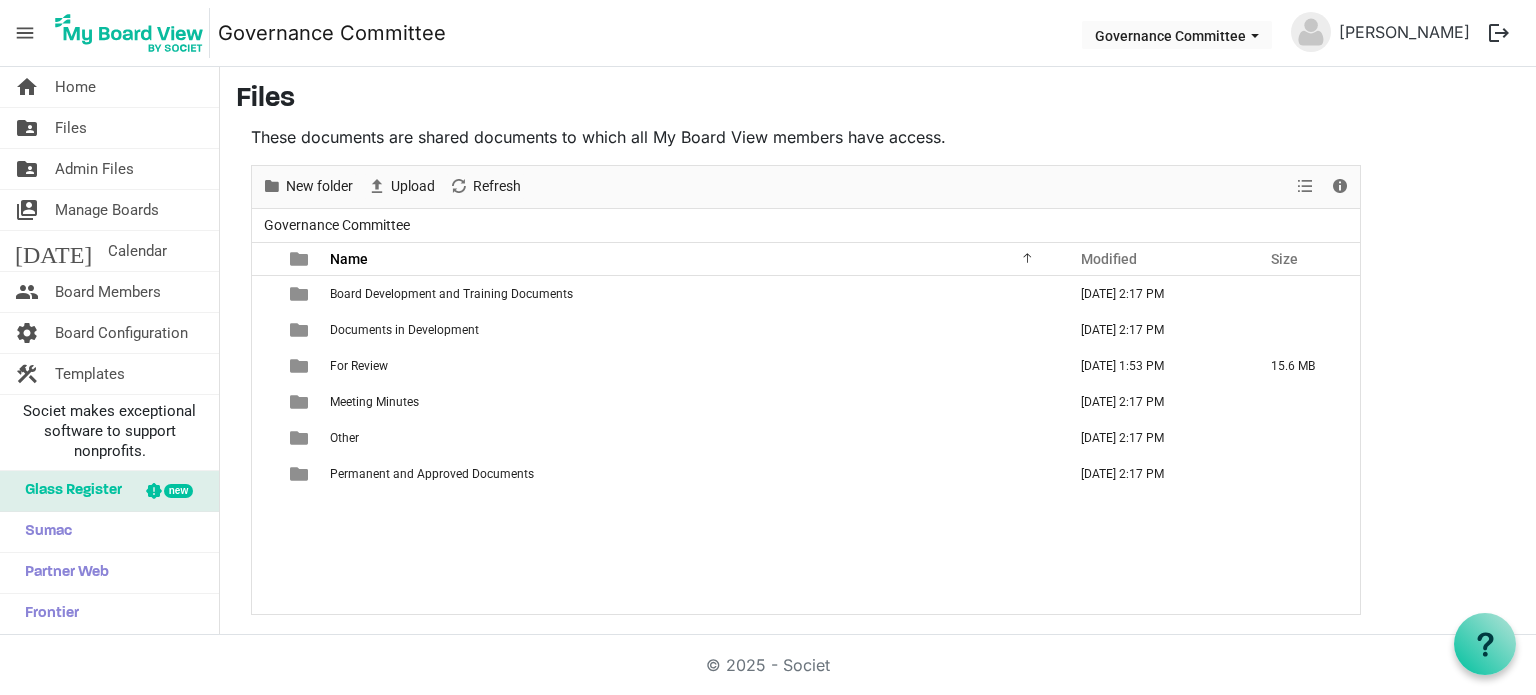 scroll, scrollTop: 0, scrollLeft: 0, axis: both 